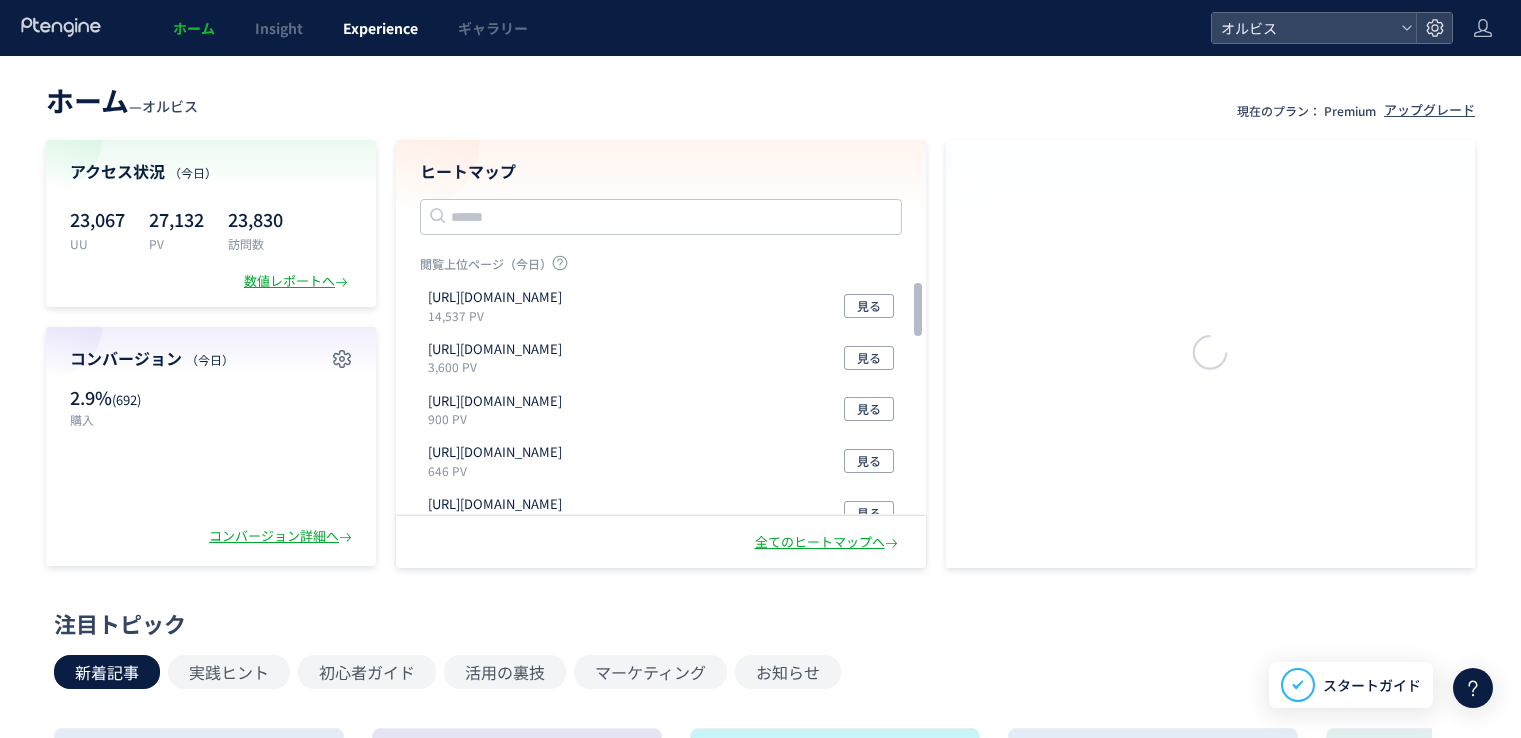 scroll, scrollTop: 0, scrollLeft: 0, axis: both 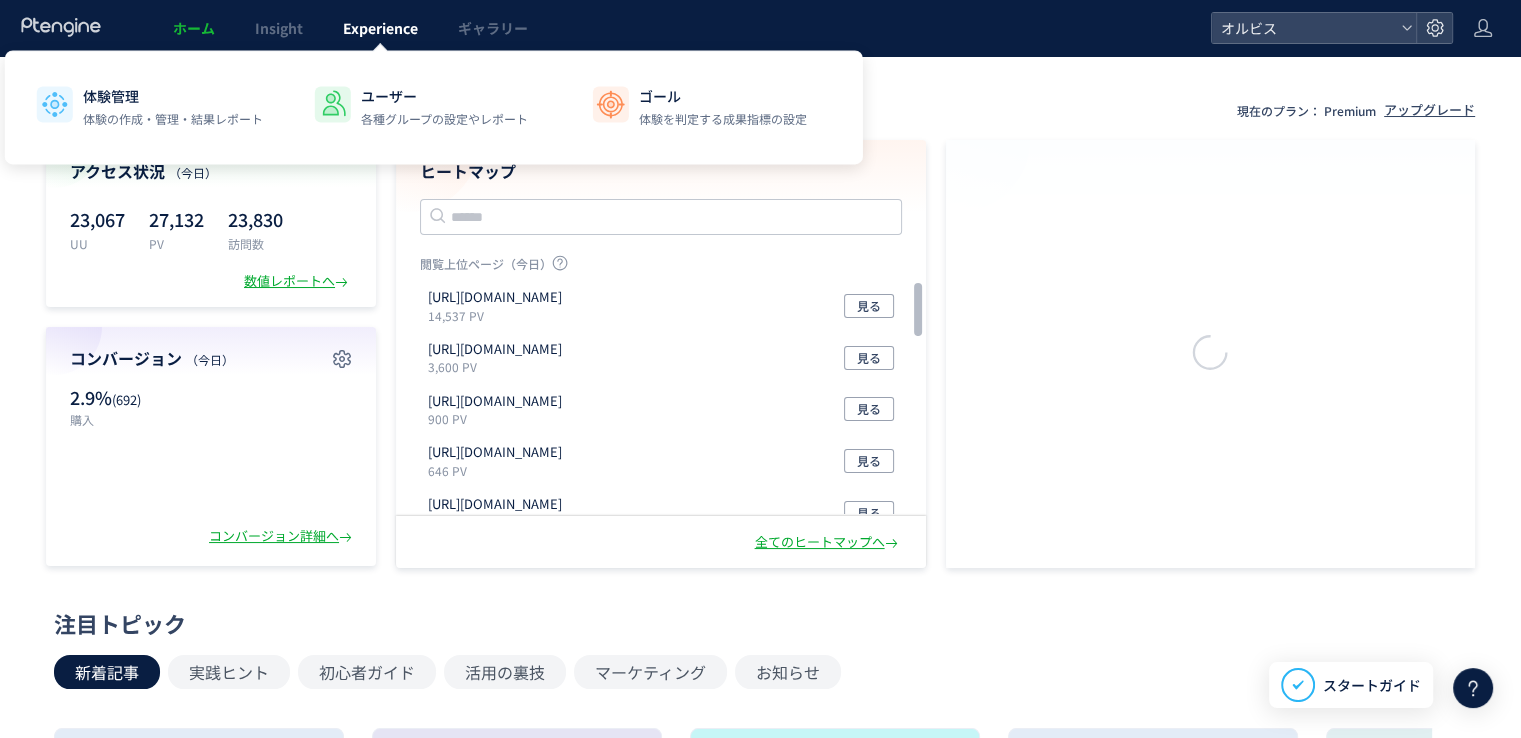click on "Experience" at bounding box center (380, 28) 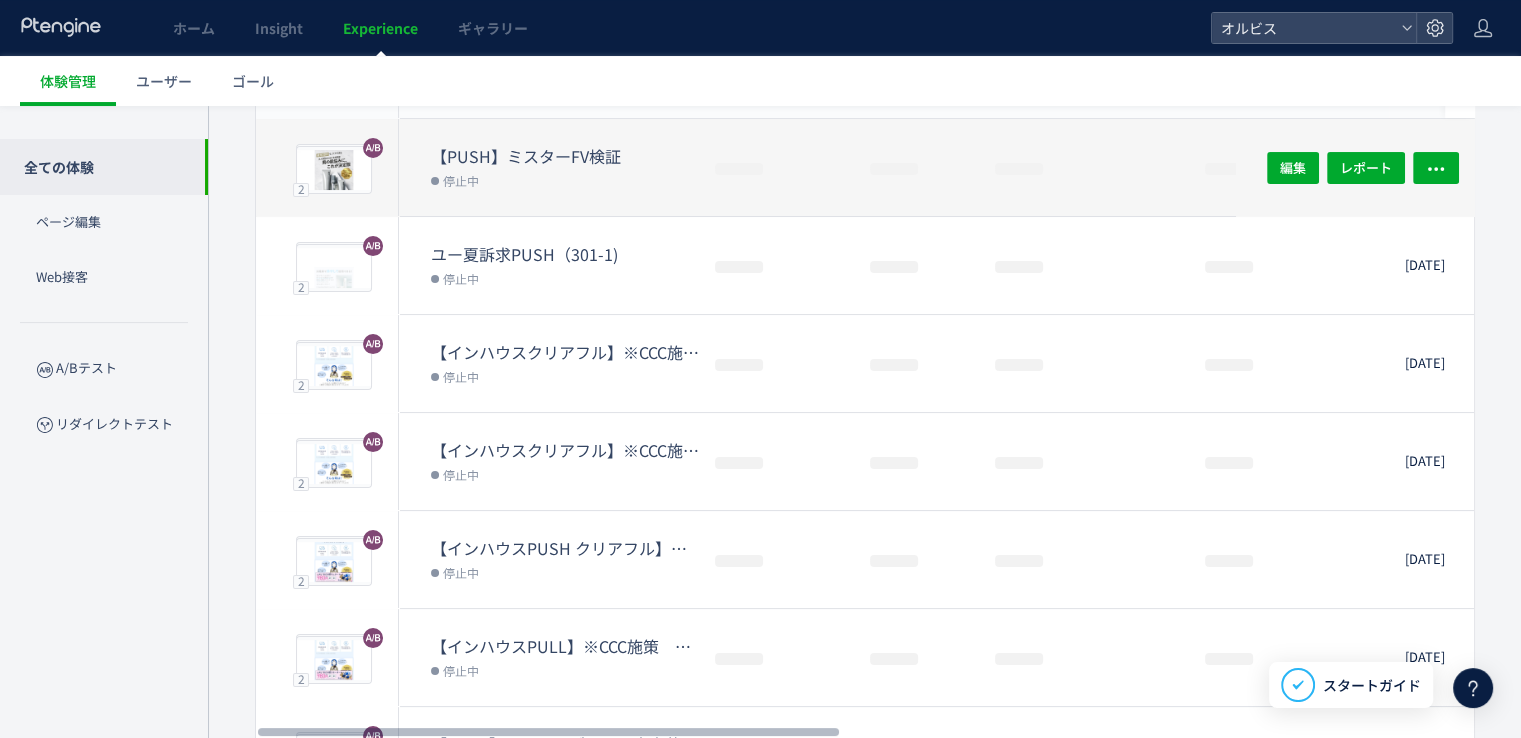 scroll, scrollTop: 0, scrollLeft: 0, axis: both 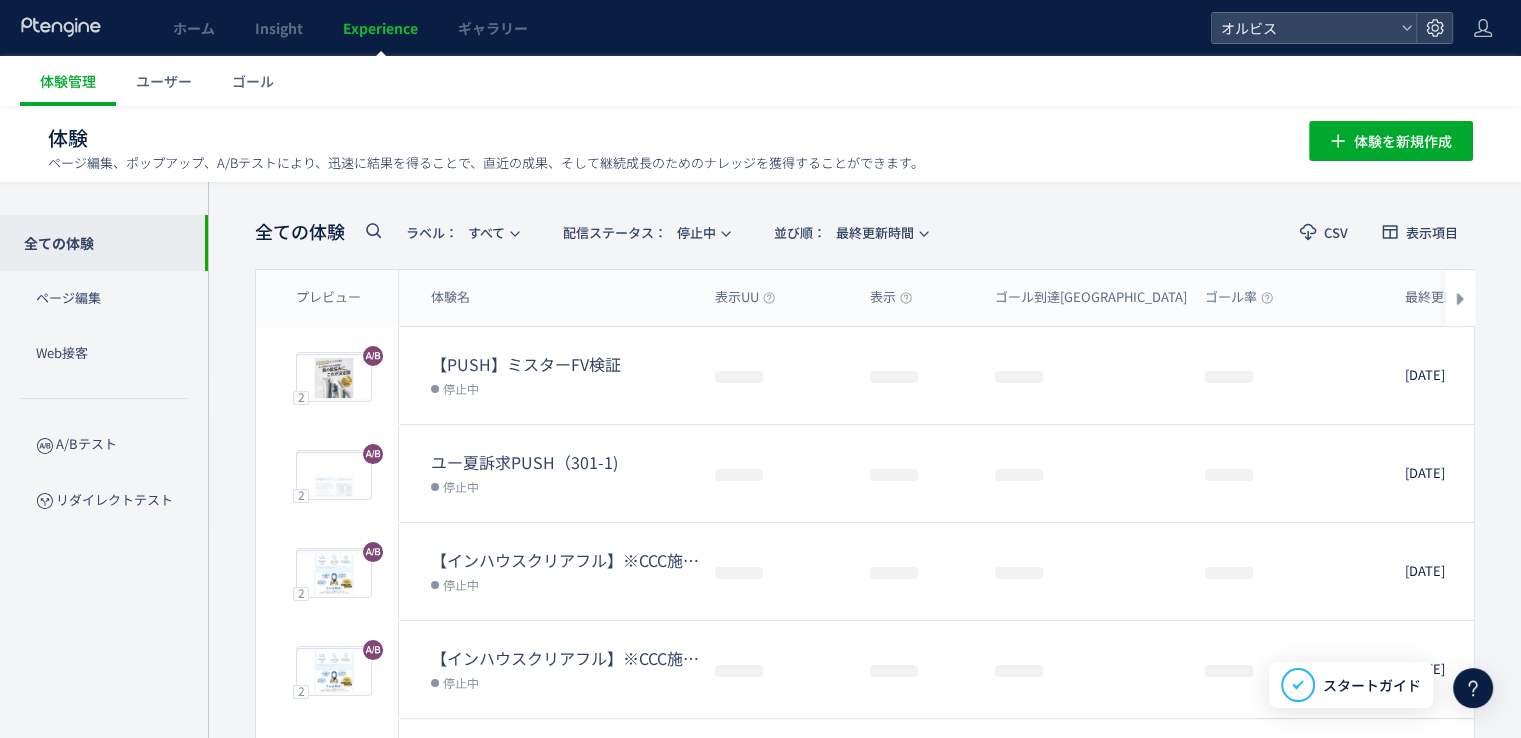 click 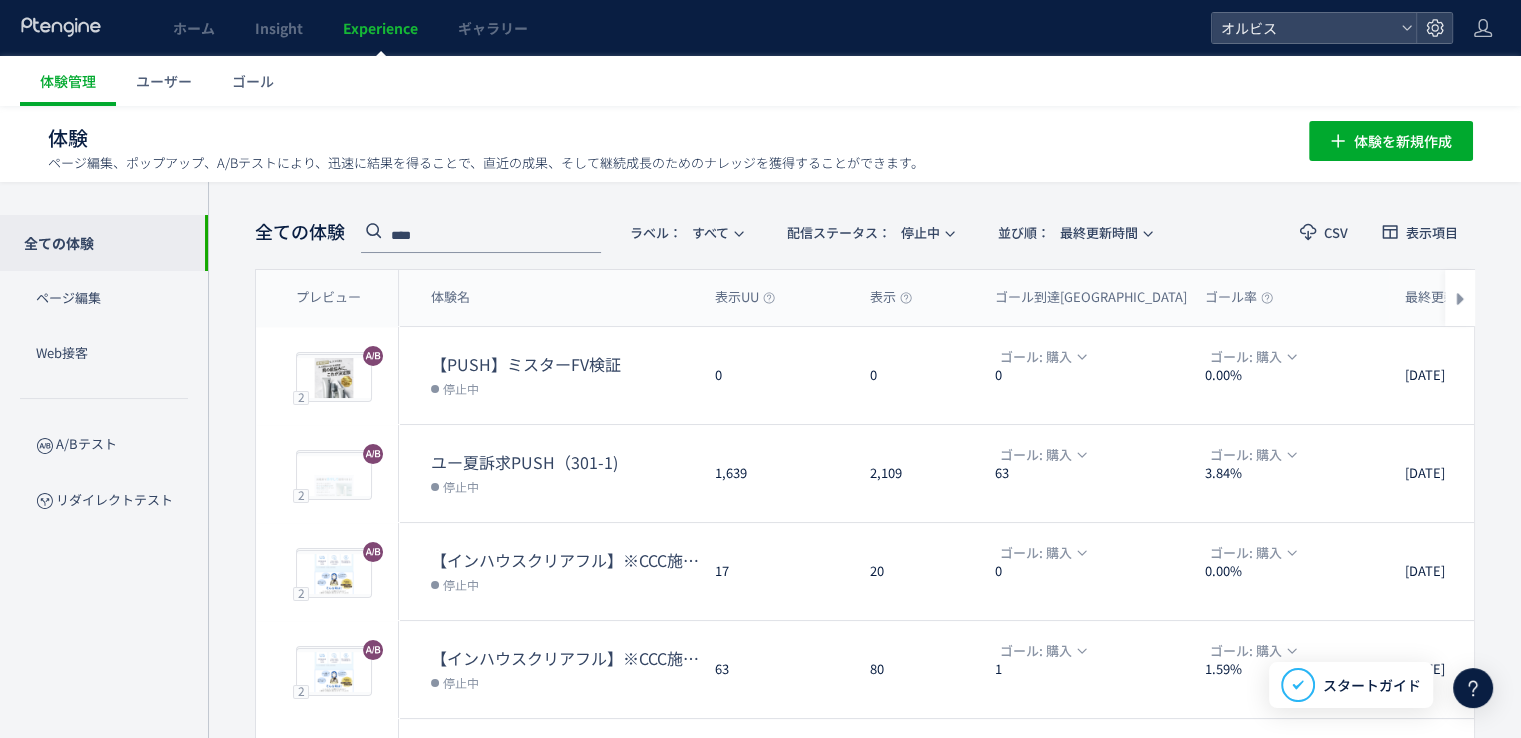 type on "****" 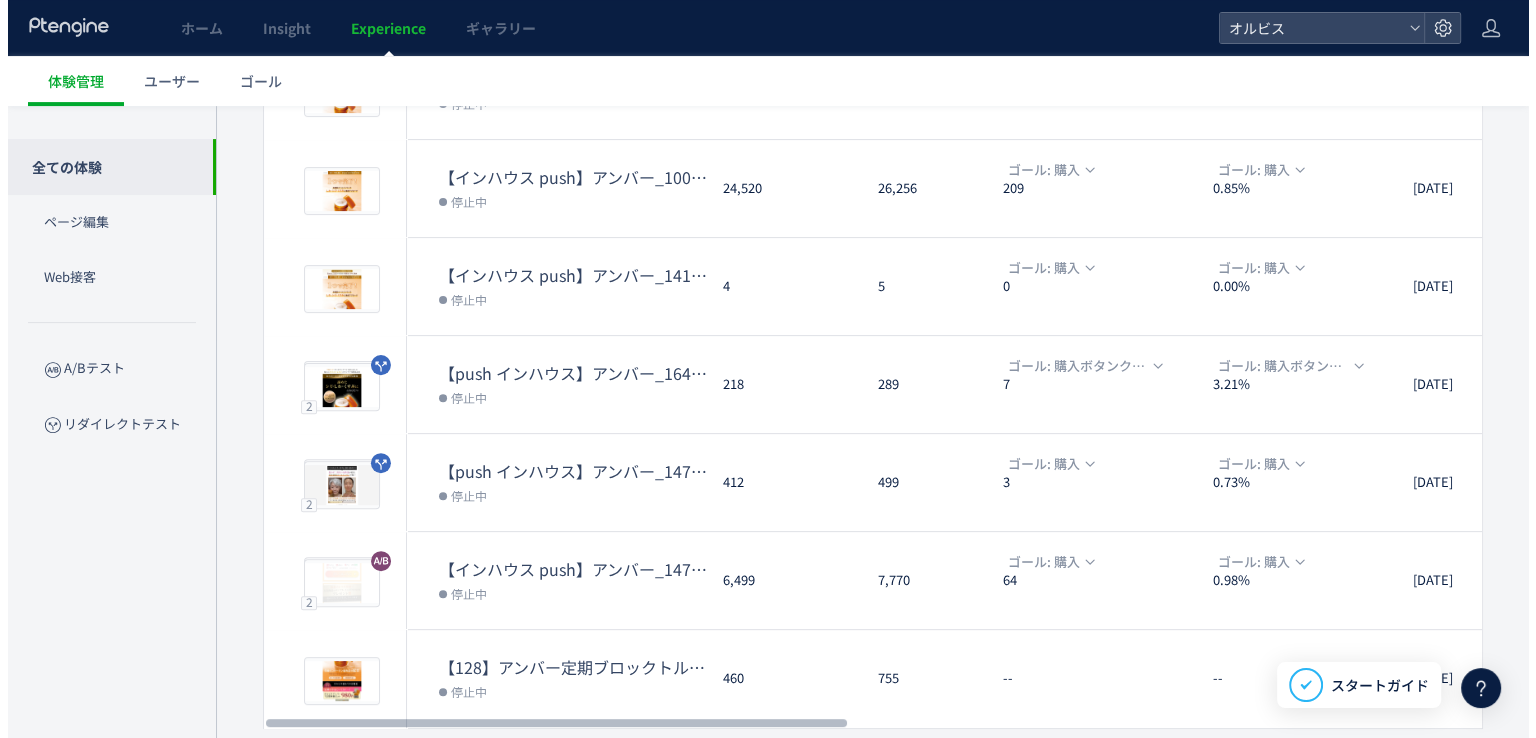 scroll, scrollTop: 580, scrollLeft: 0, axis: vertical 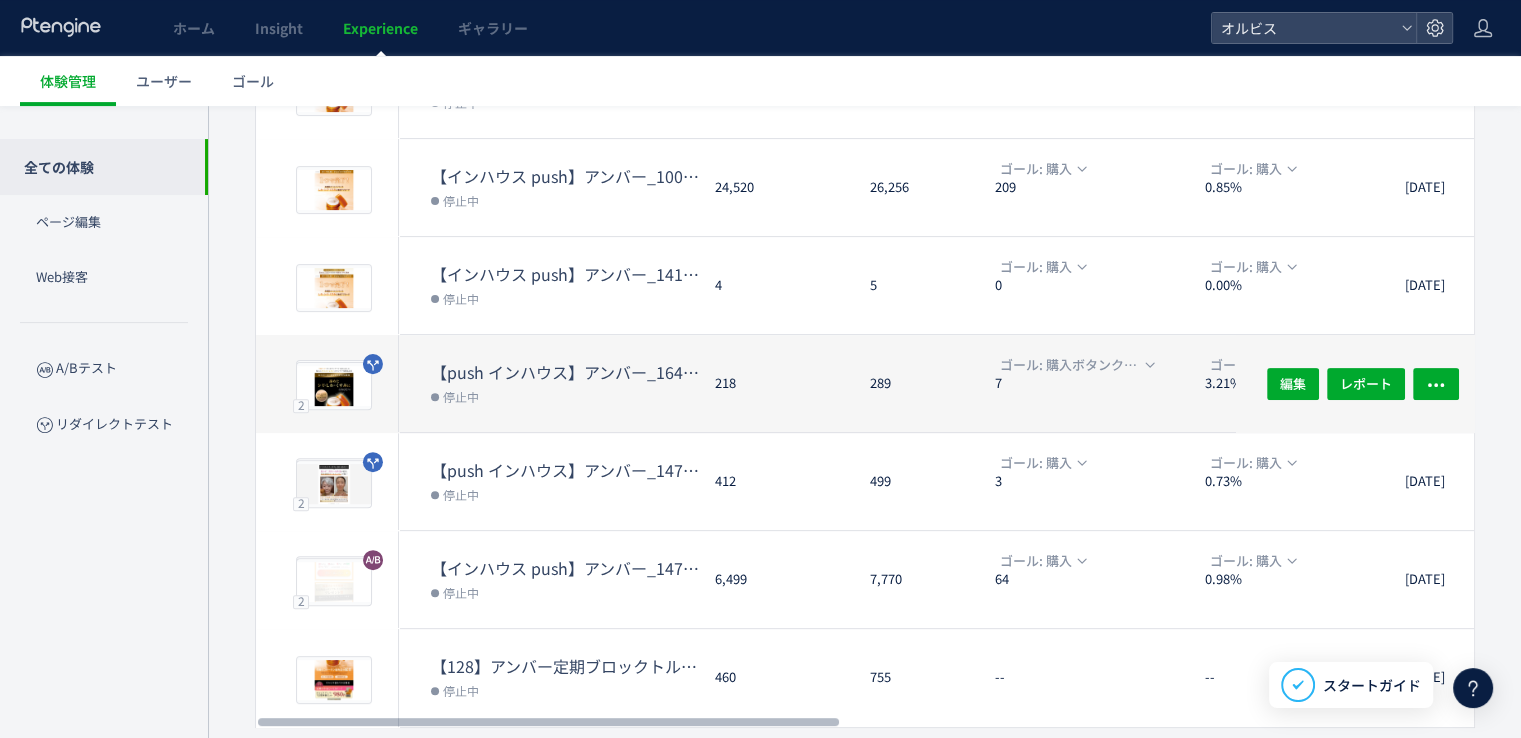 click on "停止中" at bounding box center (565, 396) 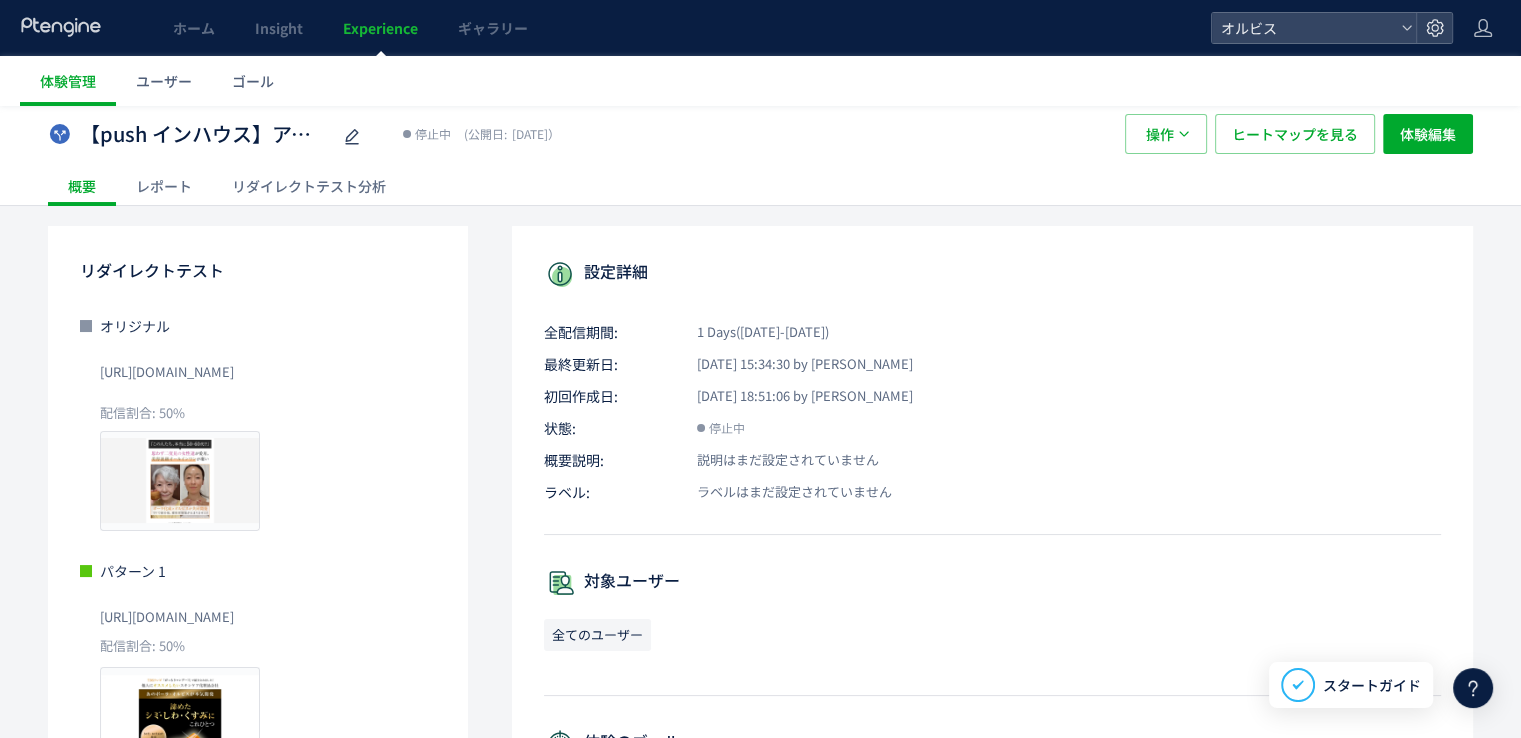 scroll, scrollTop: 36, scrollLeft: 0, axis: vertical 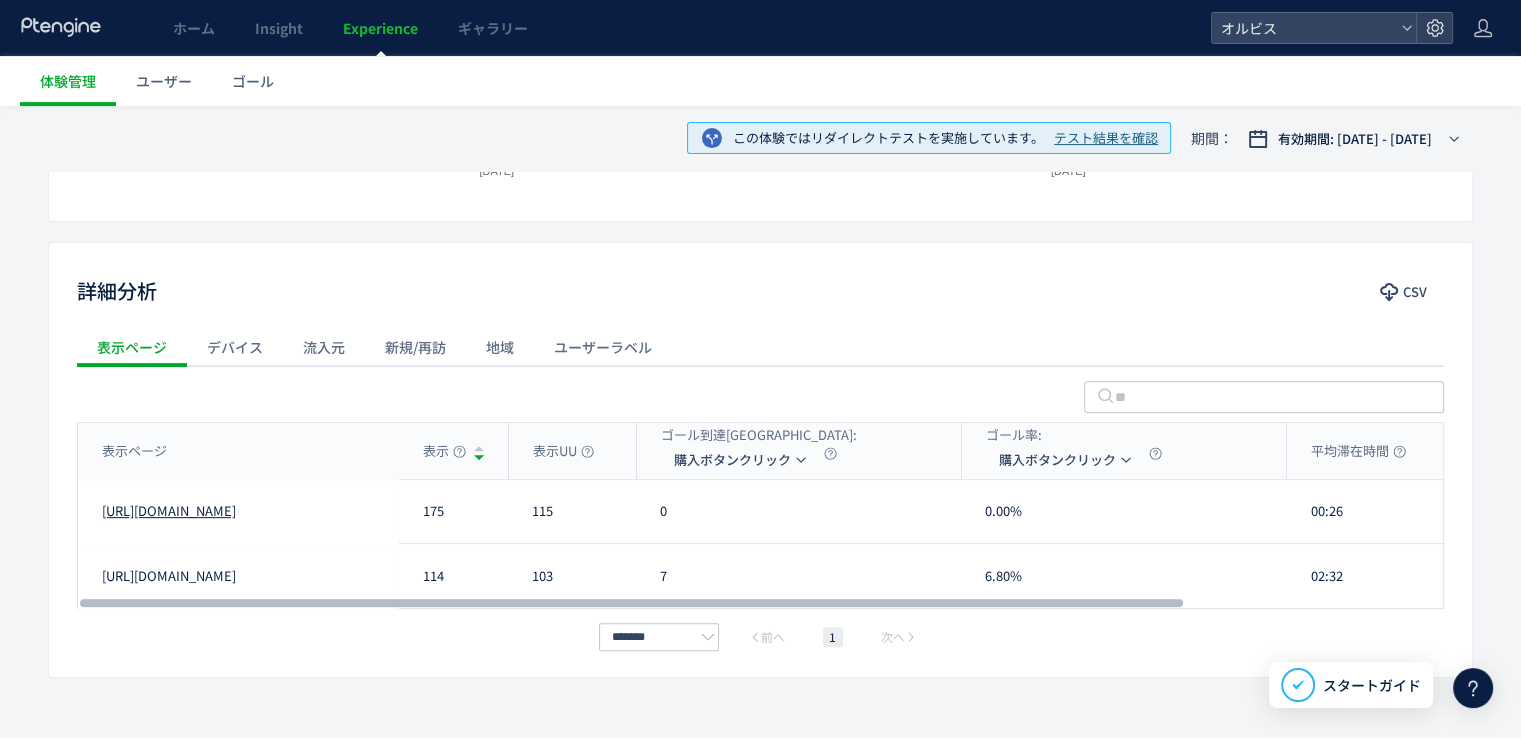 click on "[URL][DOMAIN_NAME]" 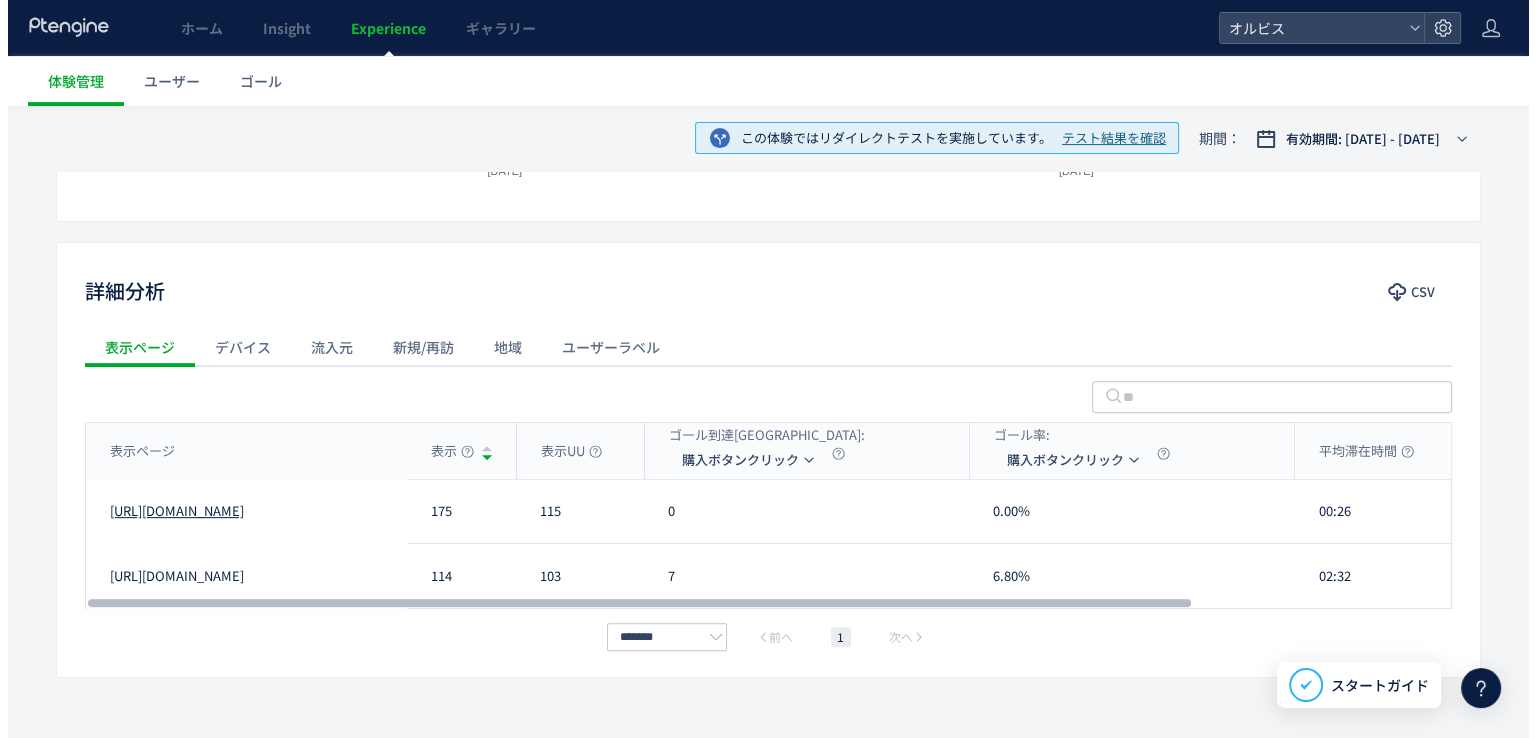 scroll, scrollTop: 668, scrollLeft: 0, axis: vertical 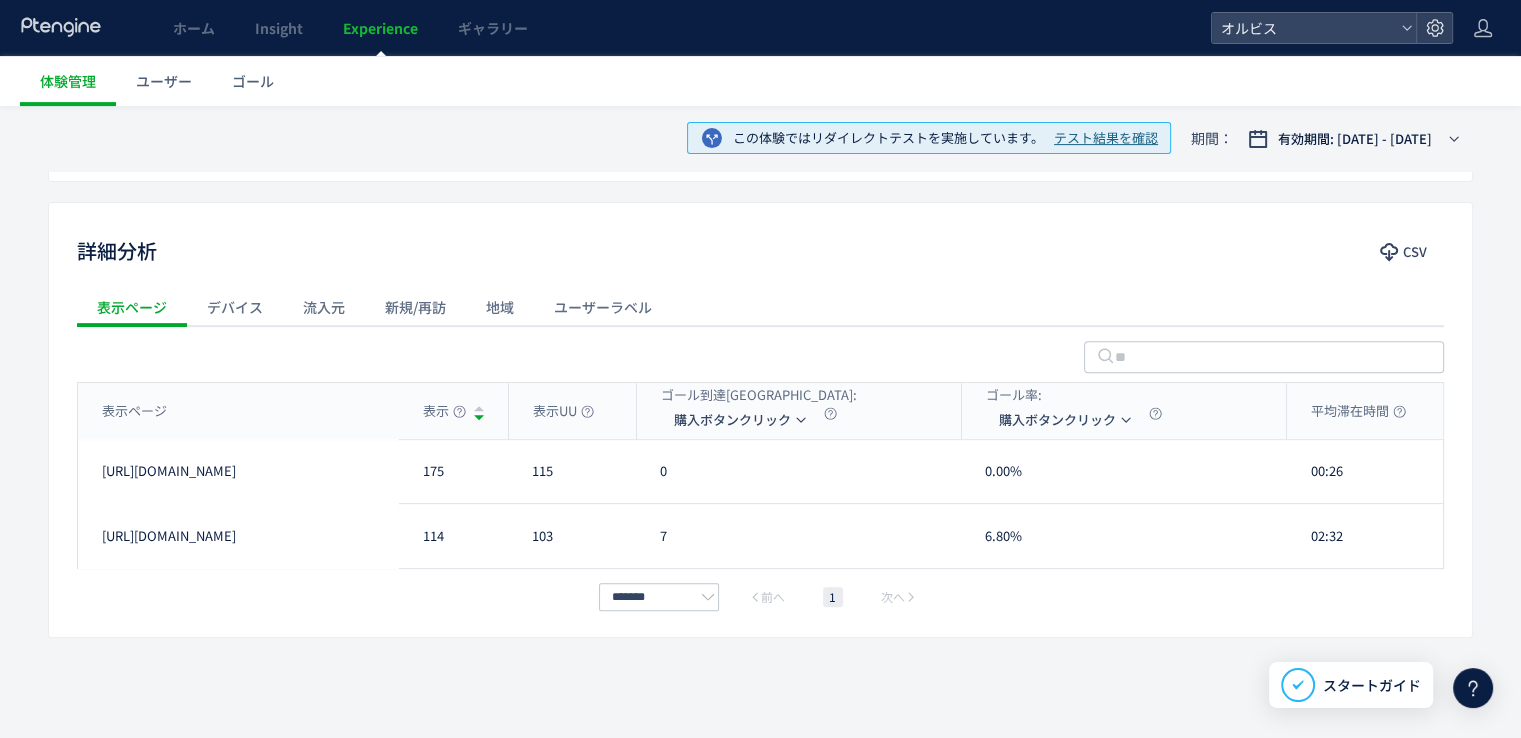 click on "テスト結果を確認" at bounding box center [1106, 138] 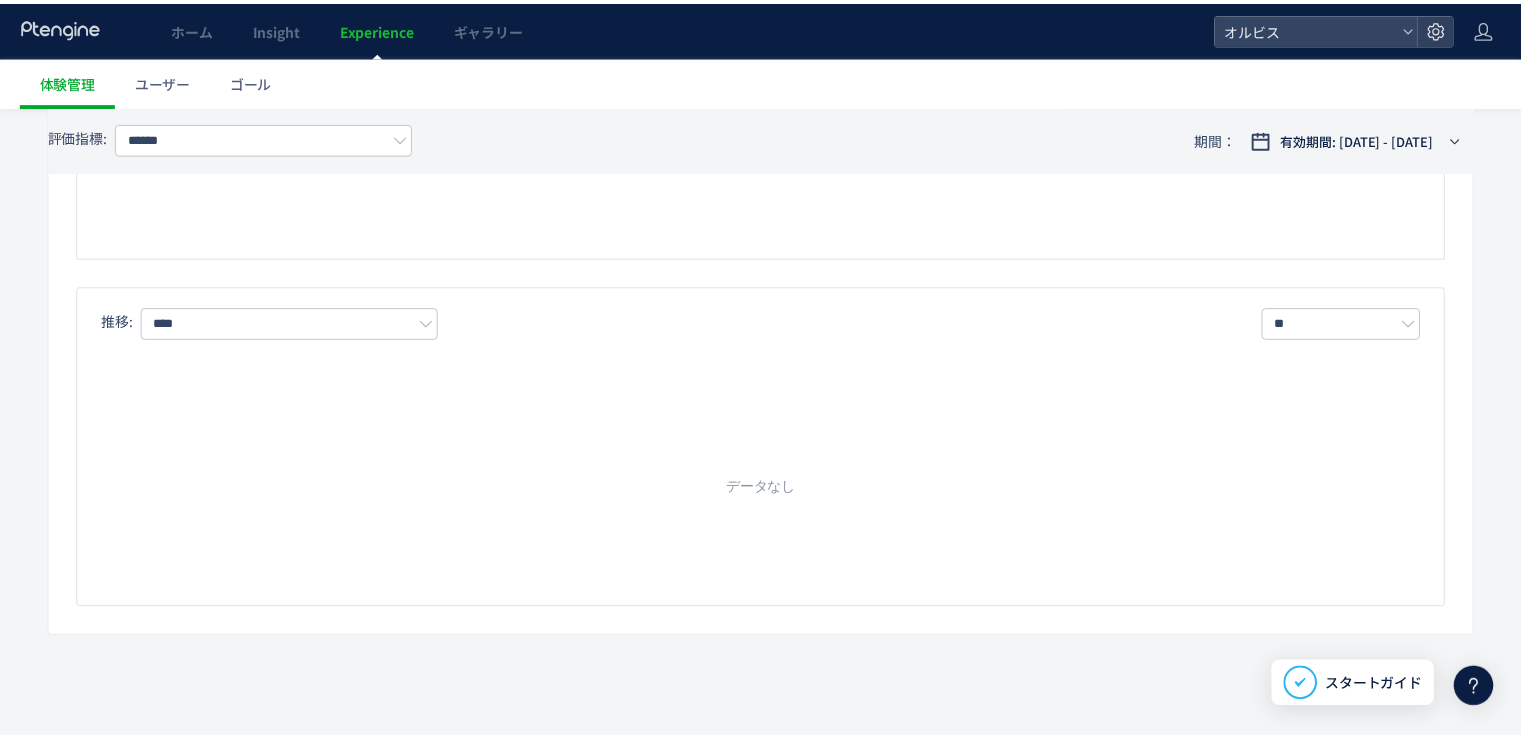 scroll, scrollTop: 0, scrollLeft: 0, axis: both 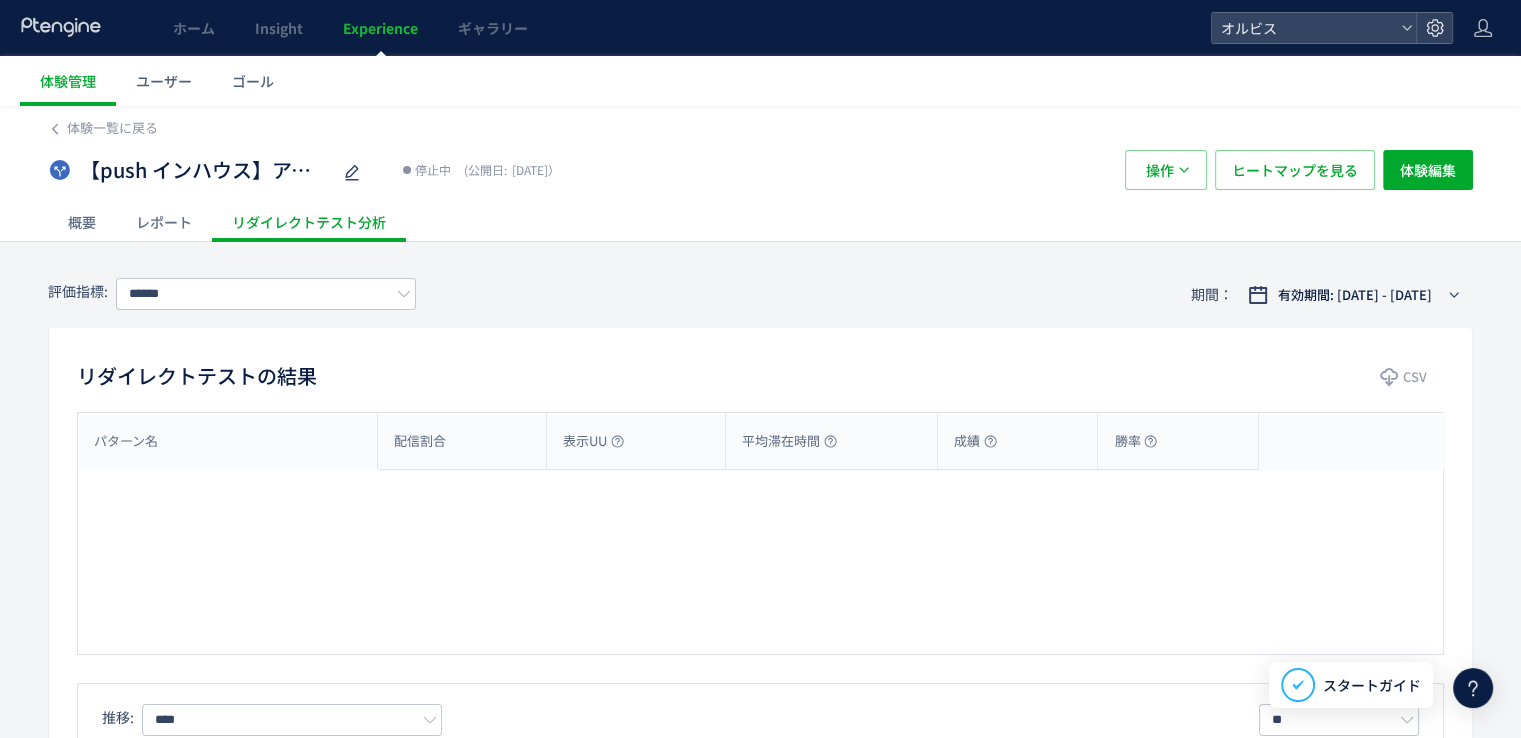 type on "*********" 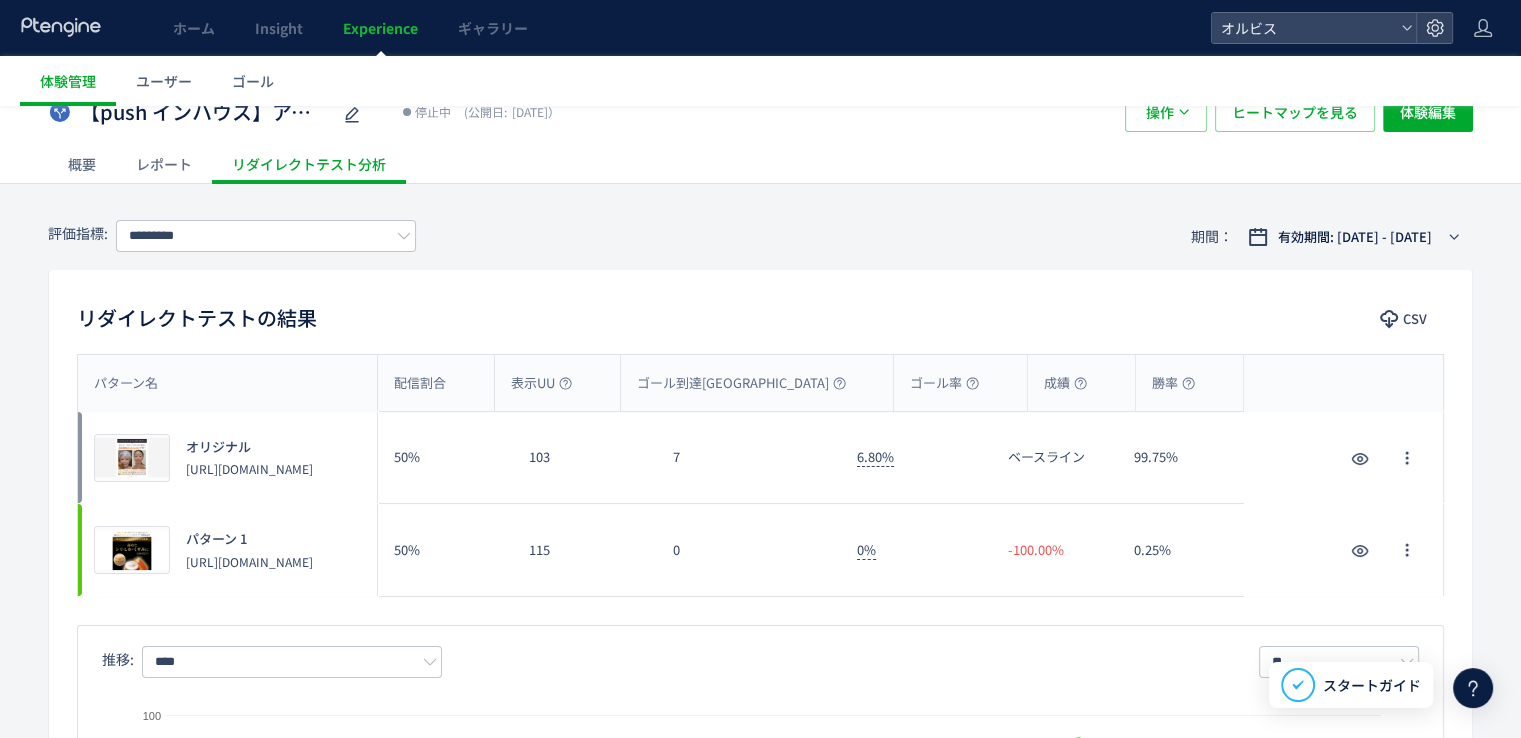 scroll, scrollTop: 0, scrollLeft: 0, axis: both 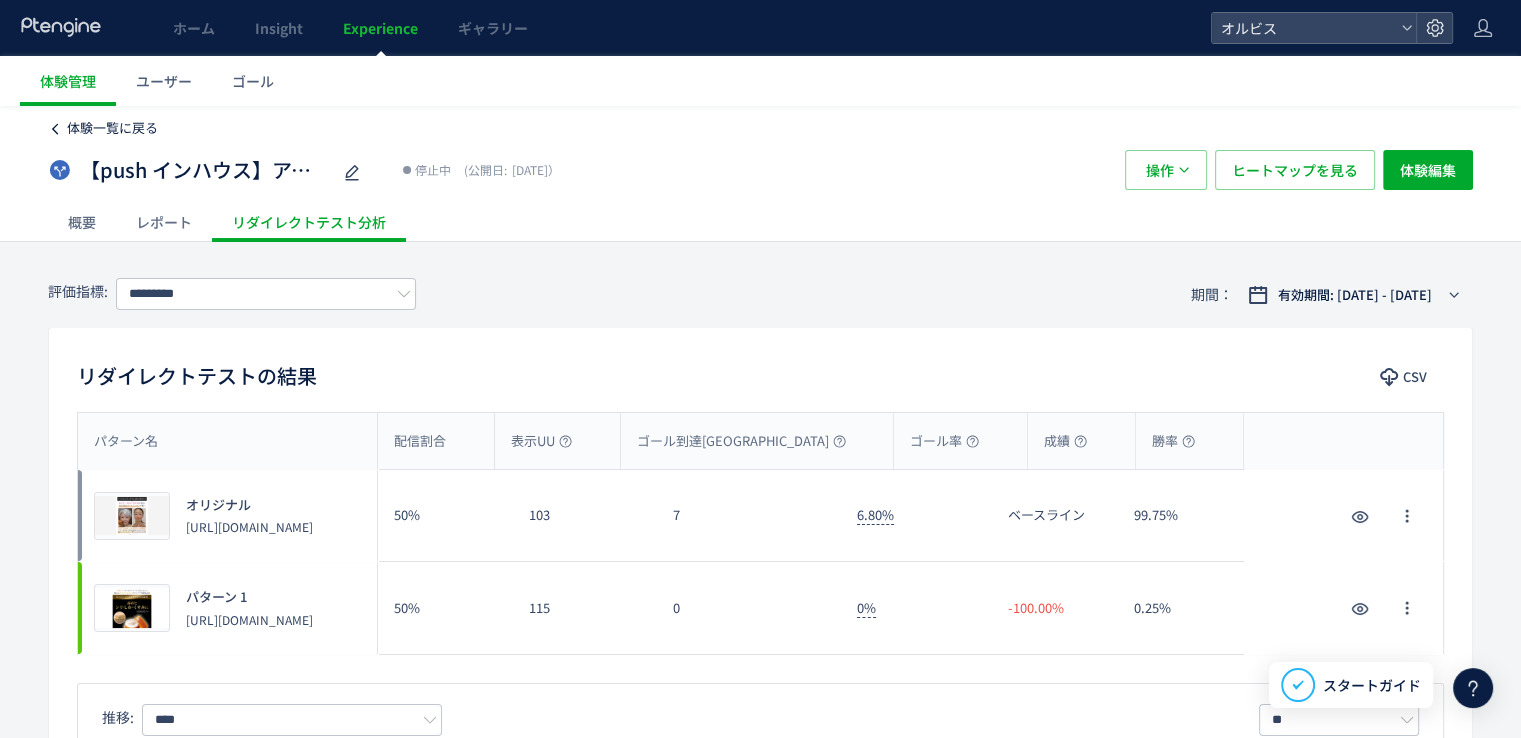 click on "体験一覧に戻る" 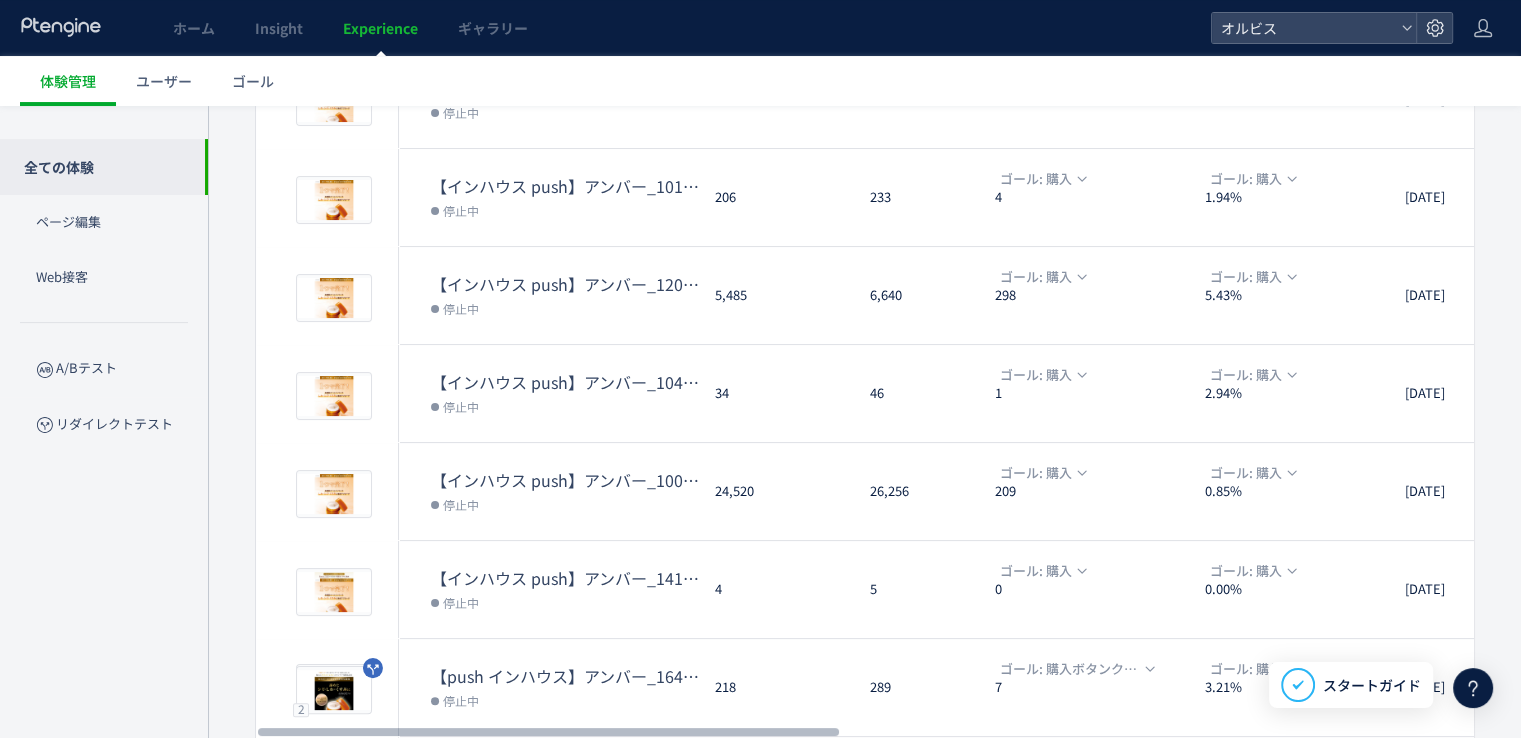 scroll, scrollTop: 642, scrollLeft: 0, axis: vertical 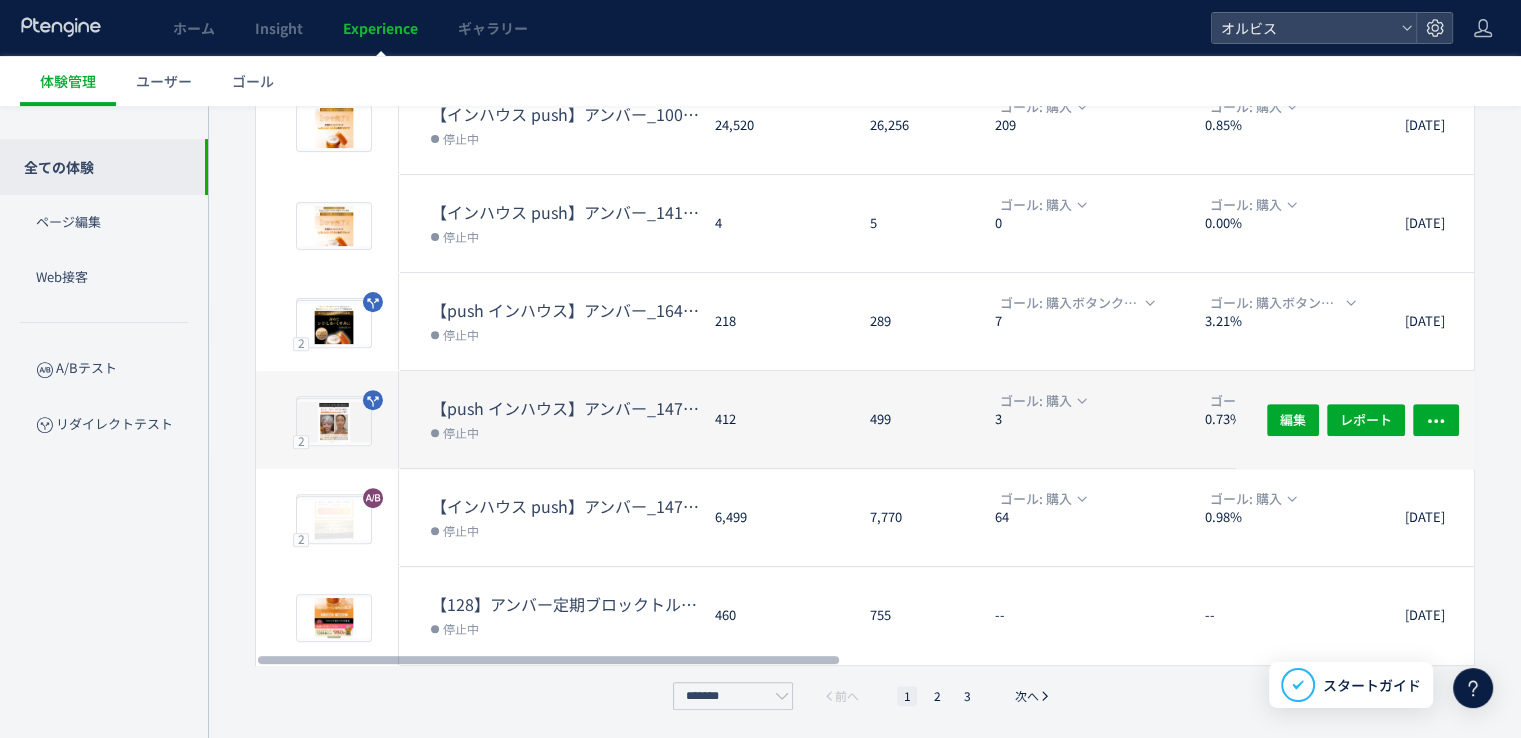 click on "【push インハウス】アンバー_147vs164(Meta) 停止中" 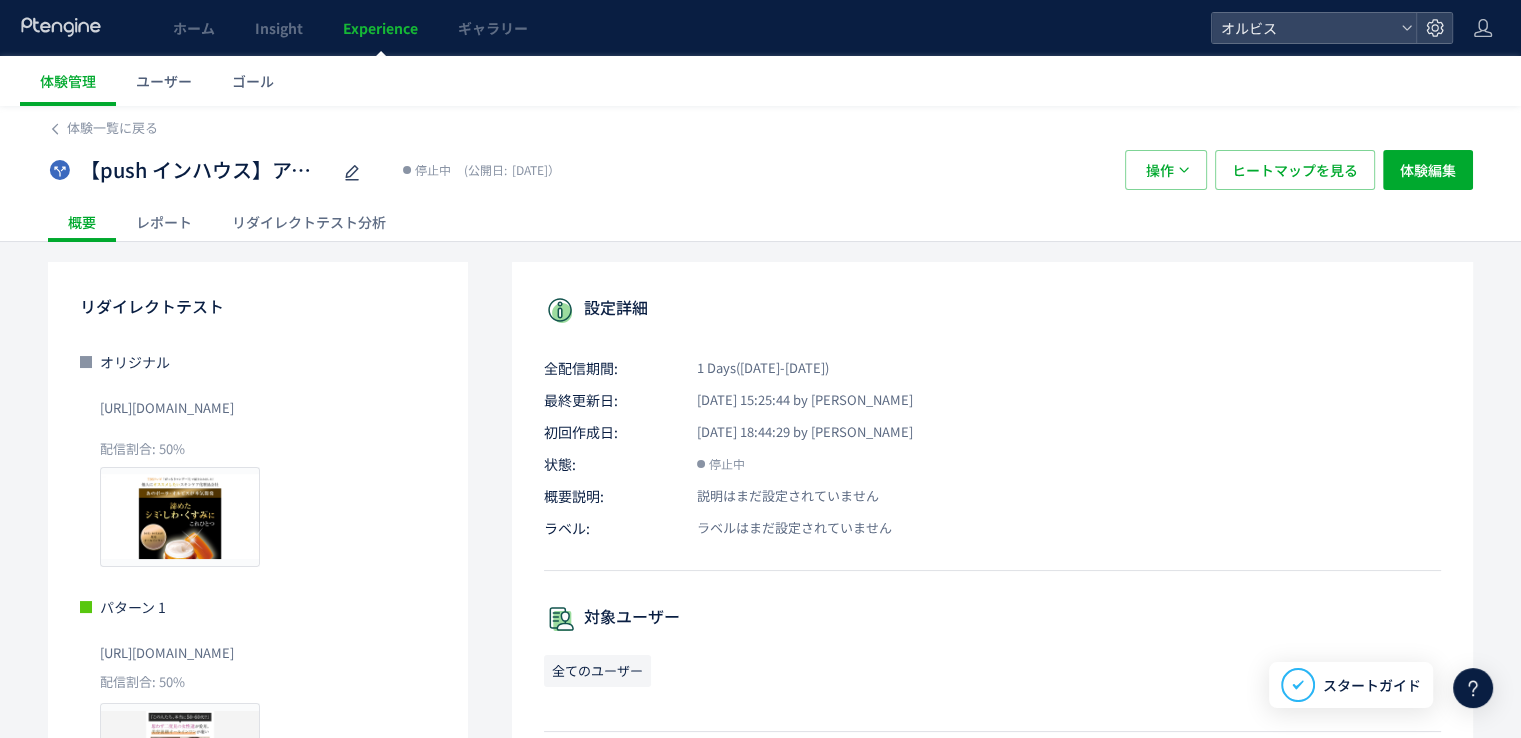 click on "リダイレクトテスト分析" 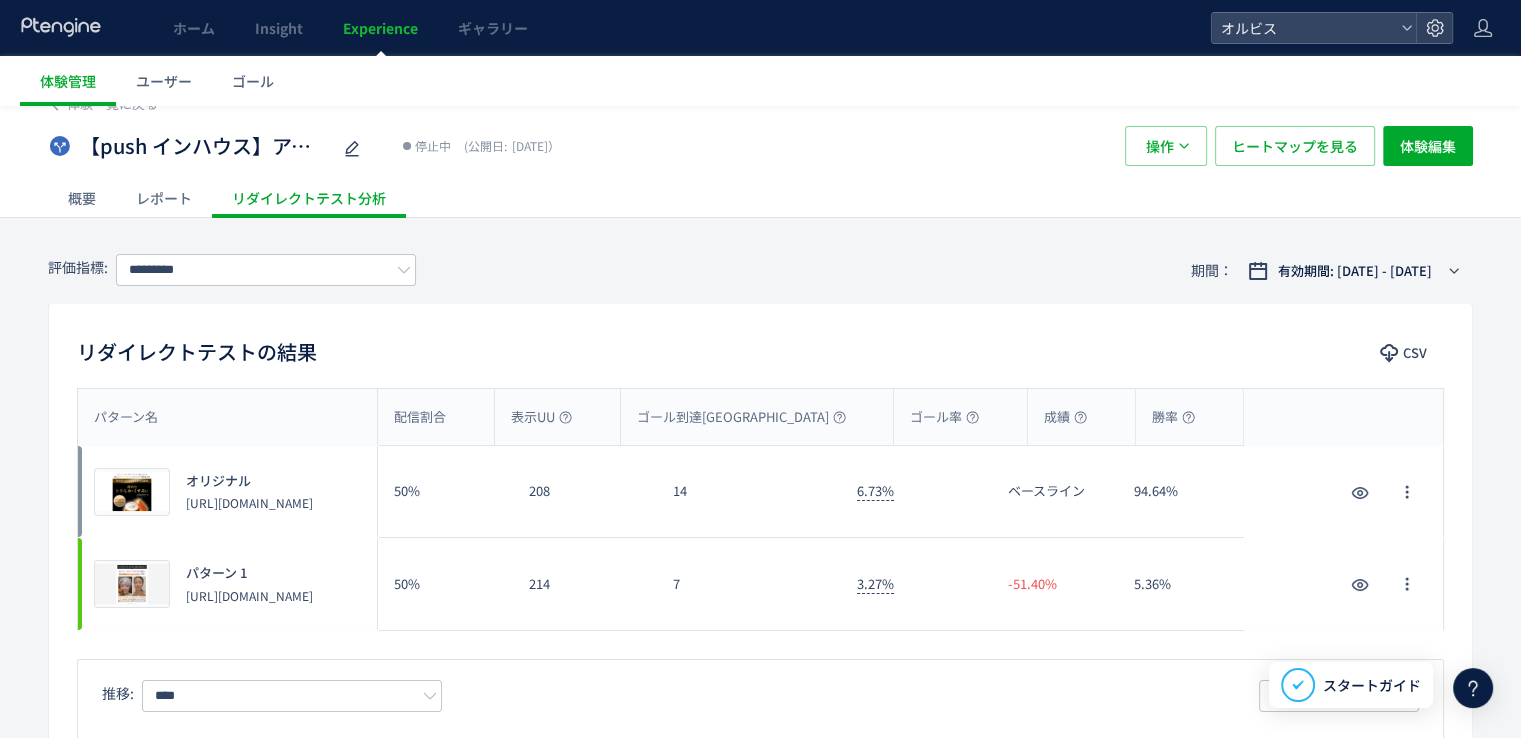 scroll, scrollTop: 24, scrollLeft: 0, axis: vertical 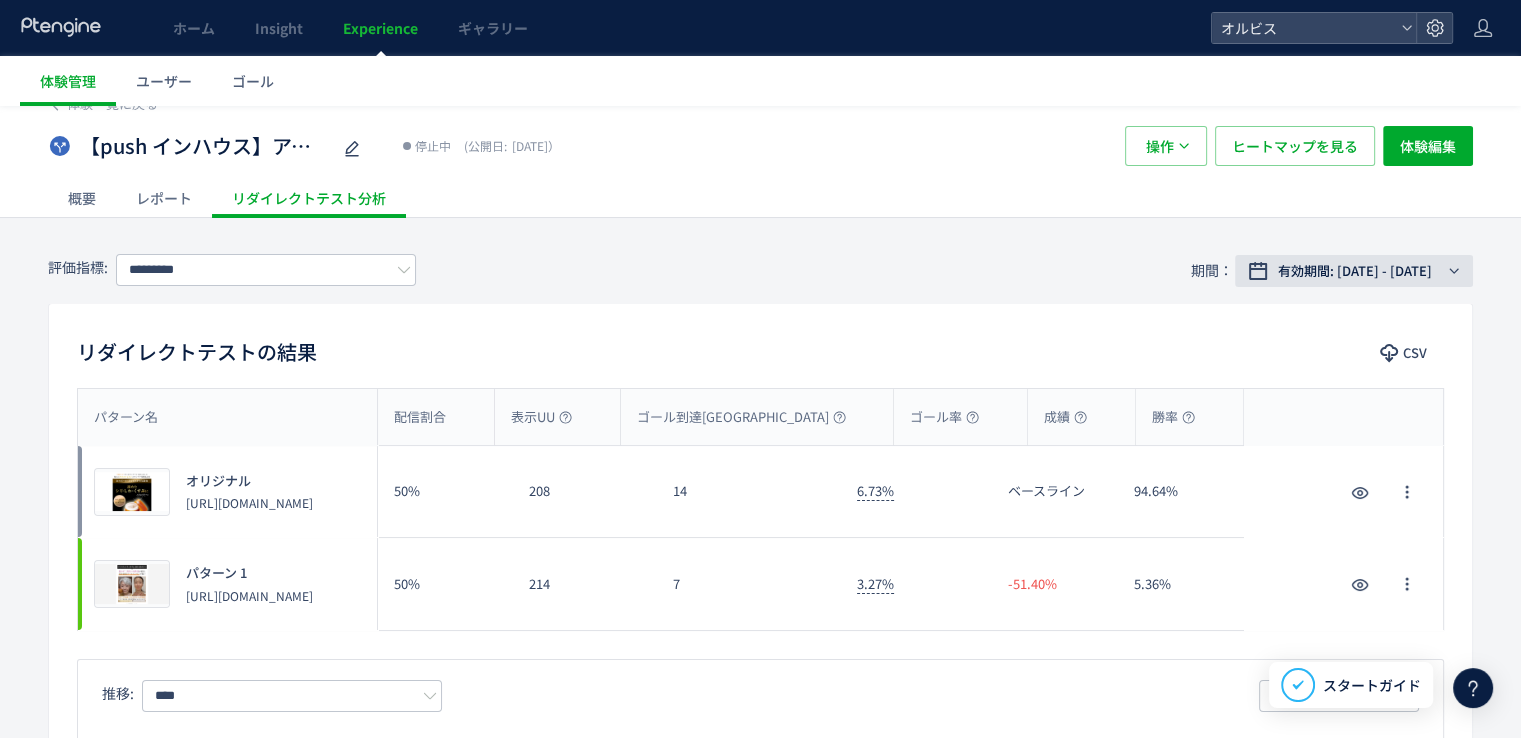click on "有効期間: [DATE] - [DATE]" at bounding box center [1355, 271] 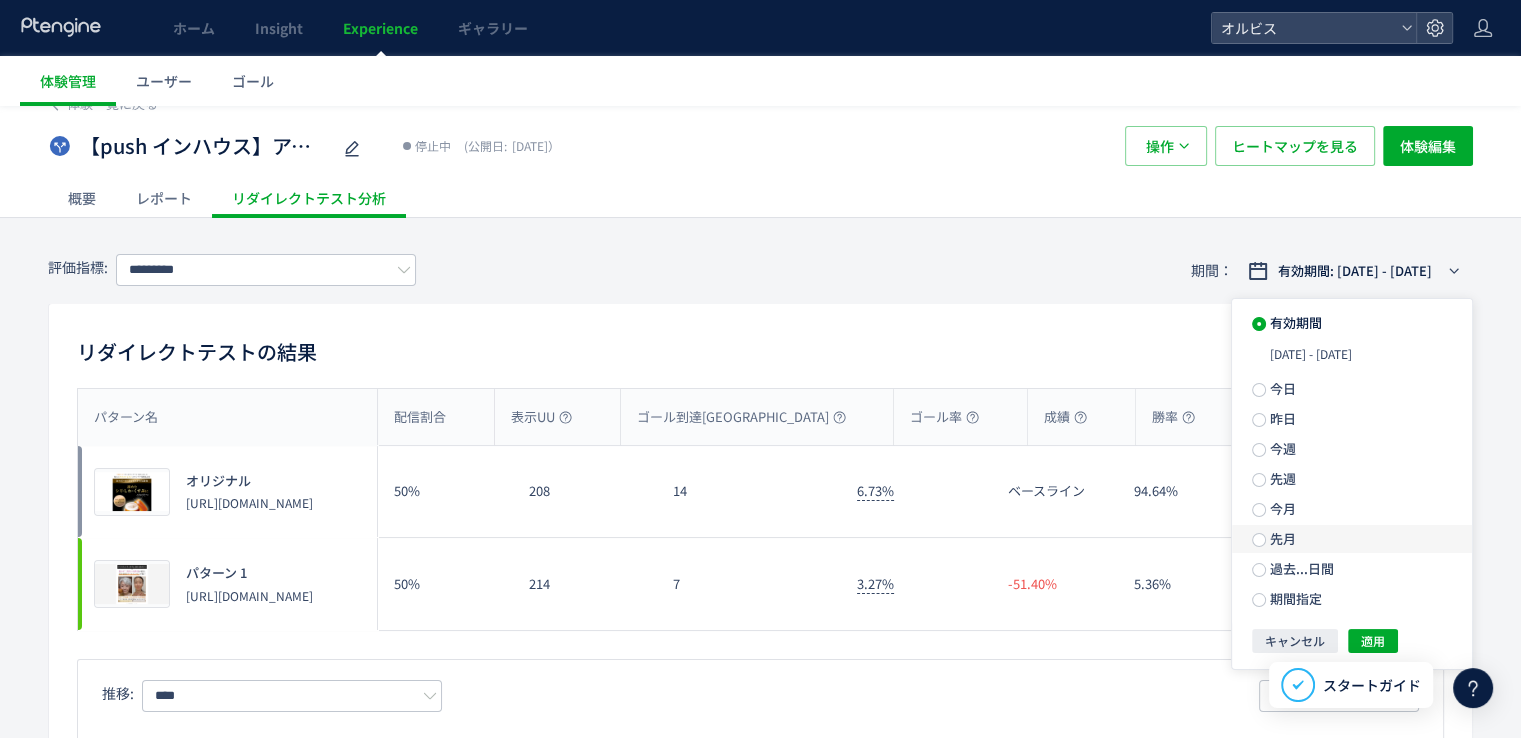 click on "先月" 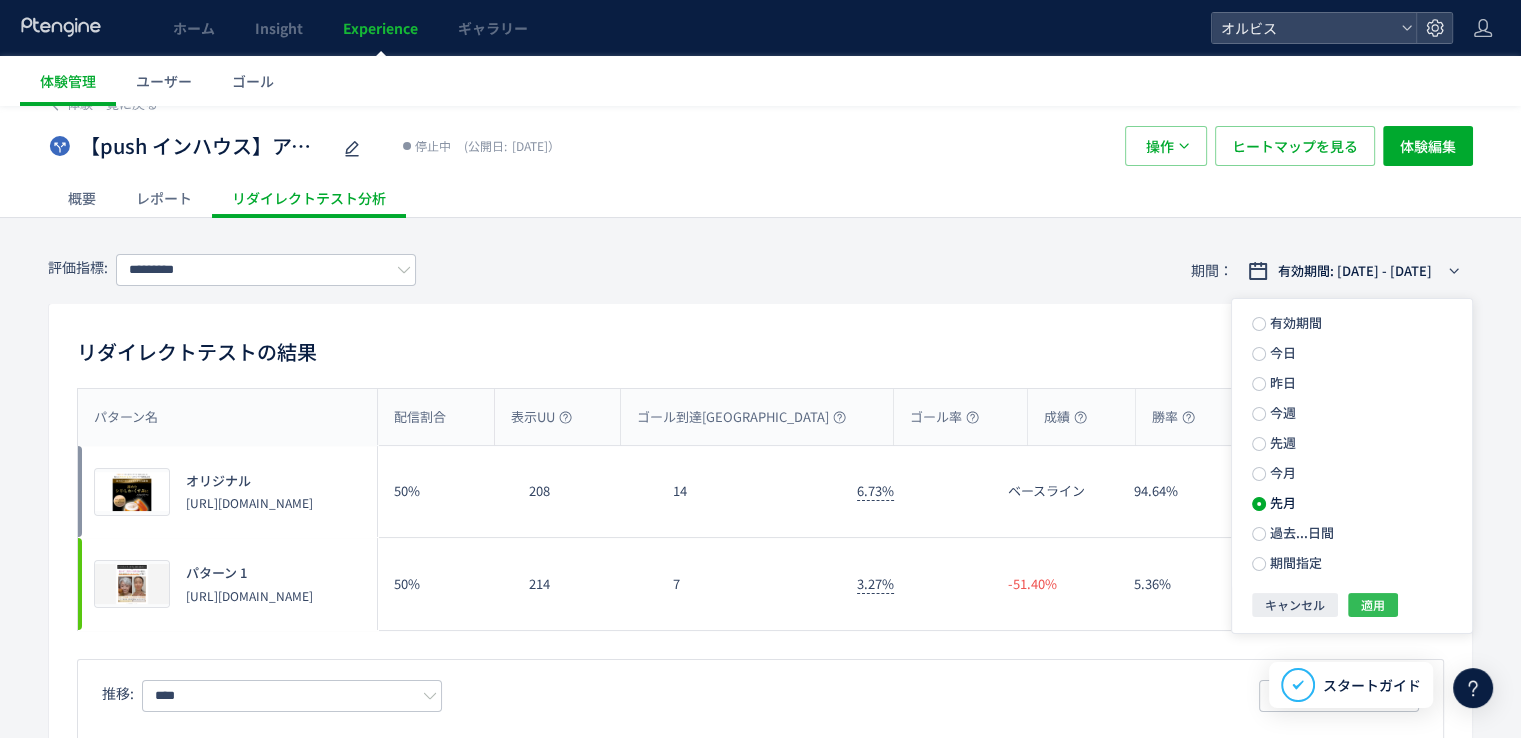 click on "適用" at bounding box center (1373, 605) 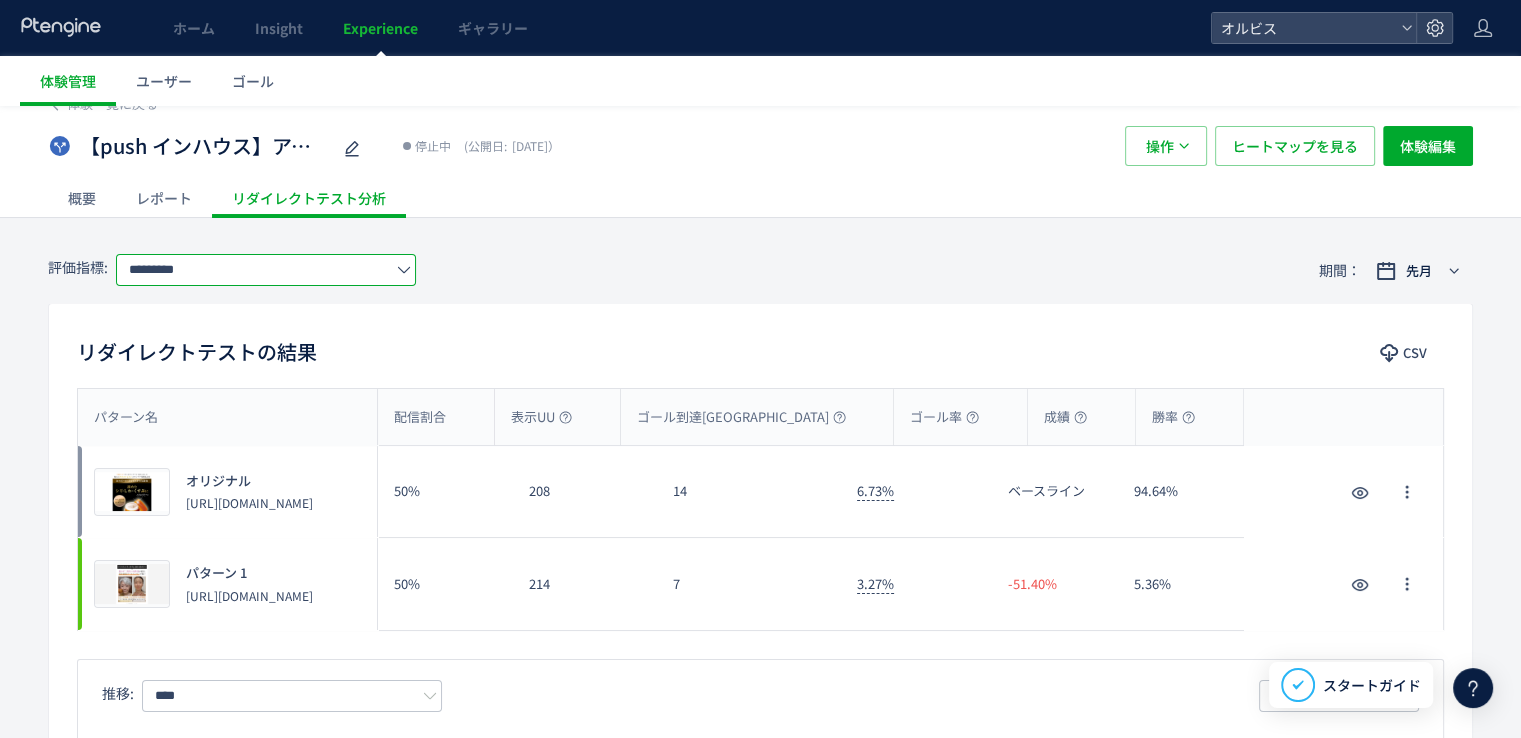 click on "*********" 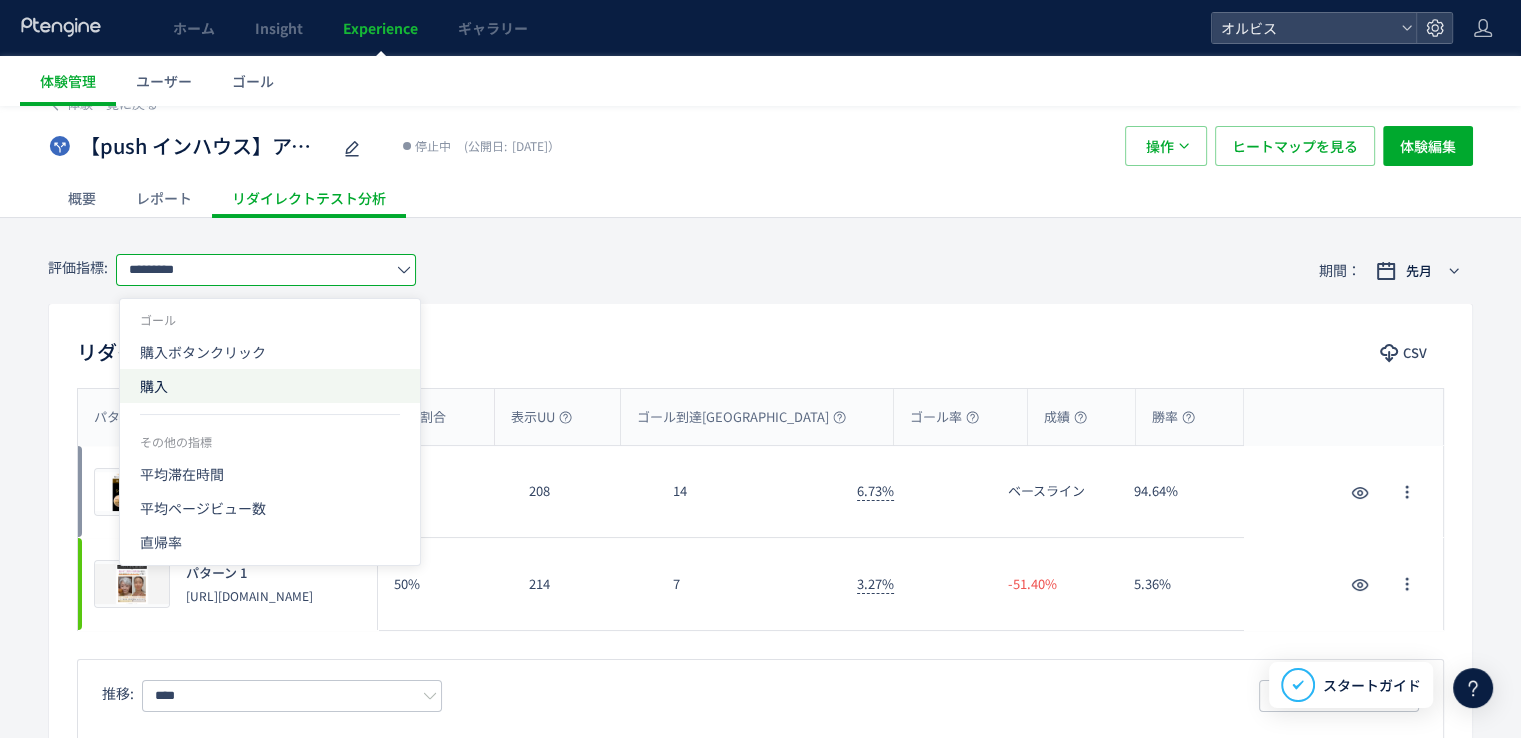 click on "購入" 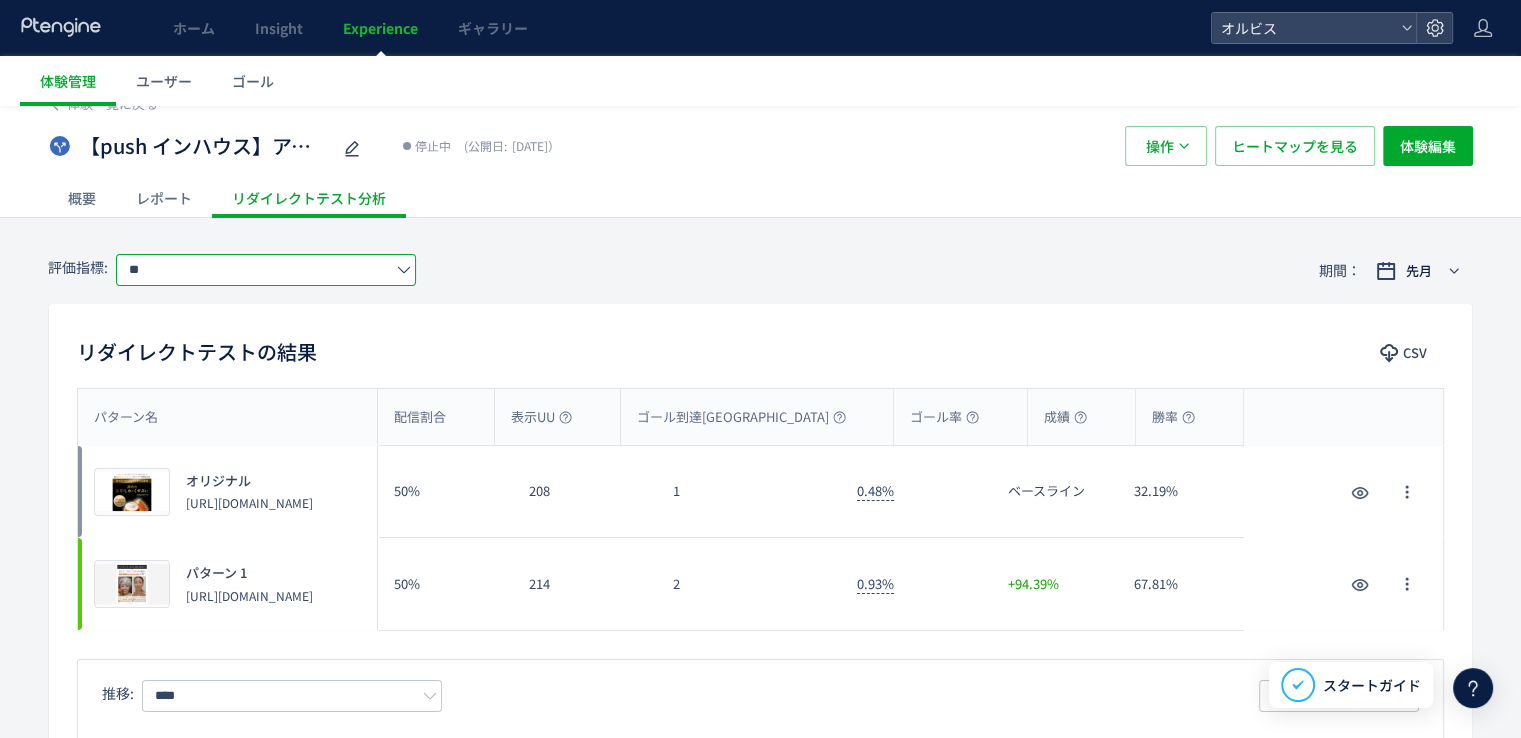 click on "**" 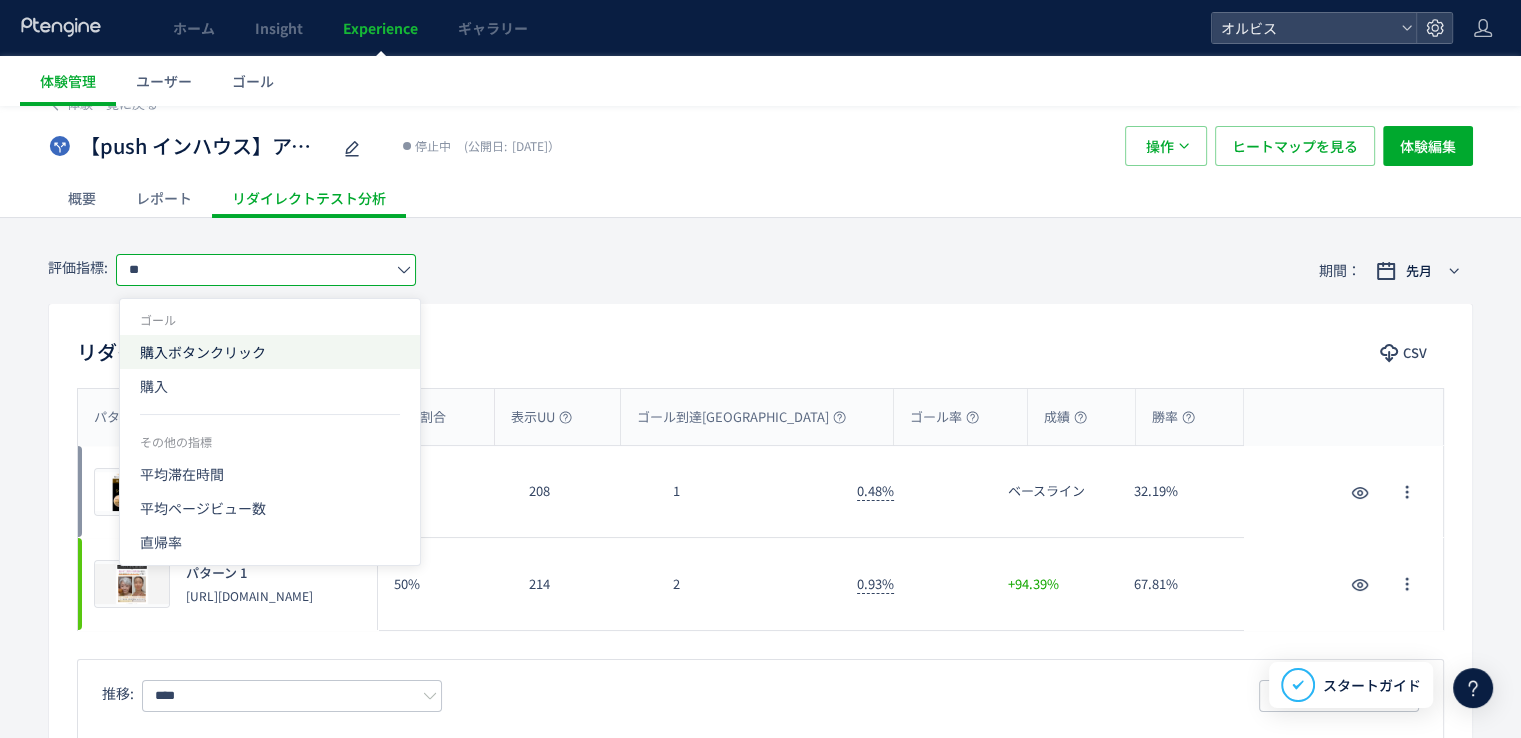 click on "購入ボタンクリック" 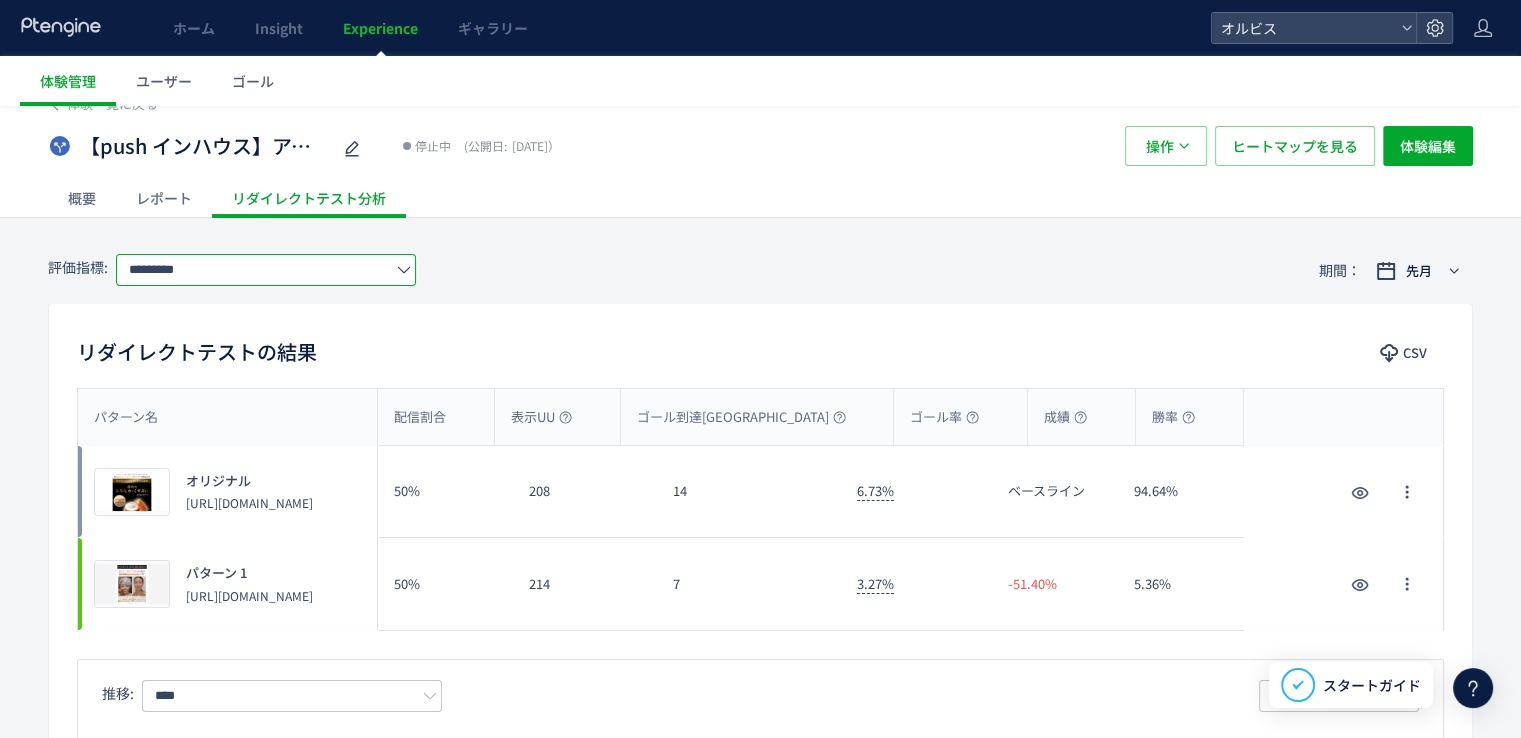 click on "*********" 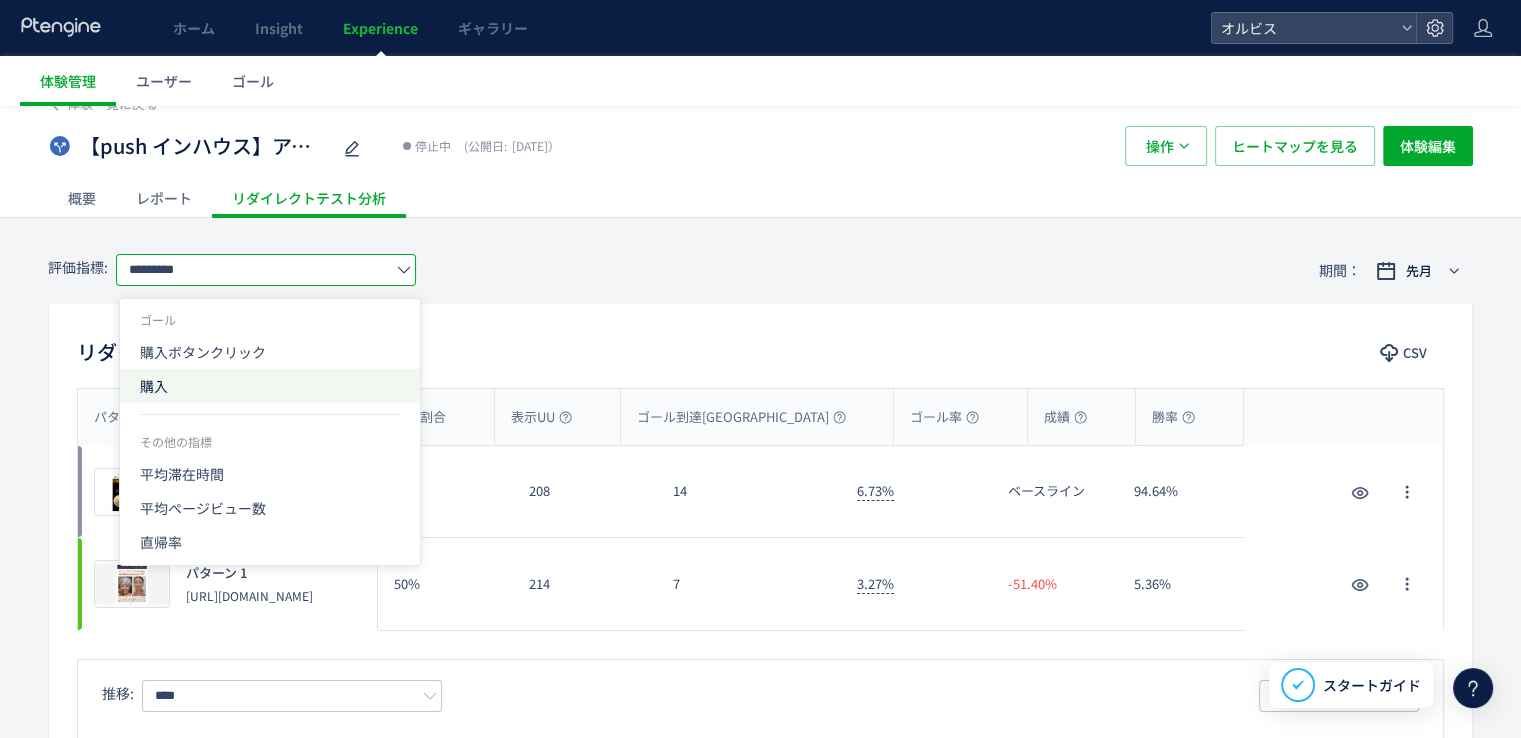 click on "購入" 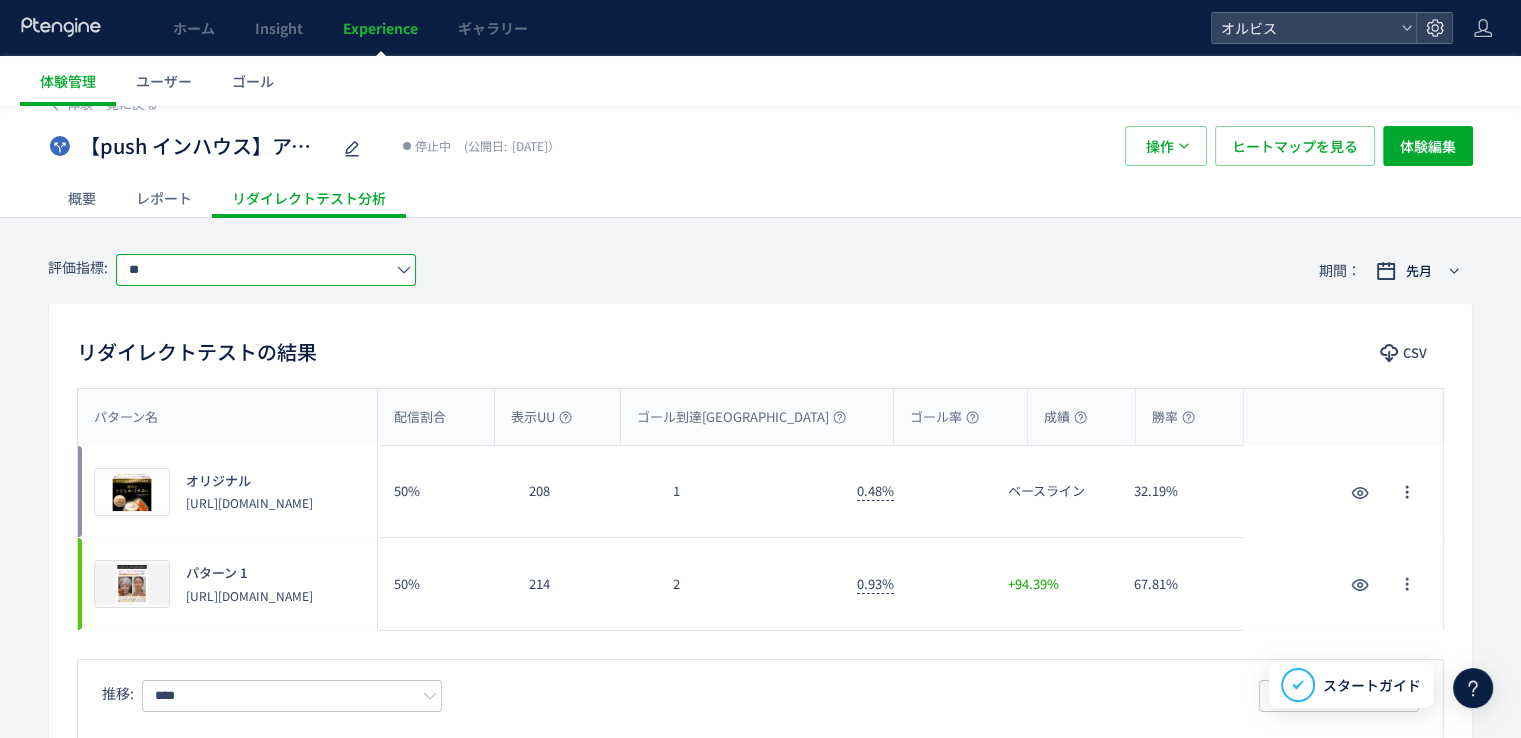click on "**" 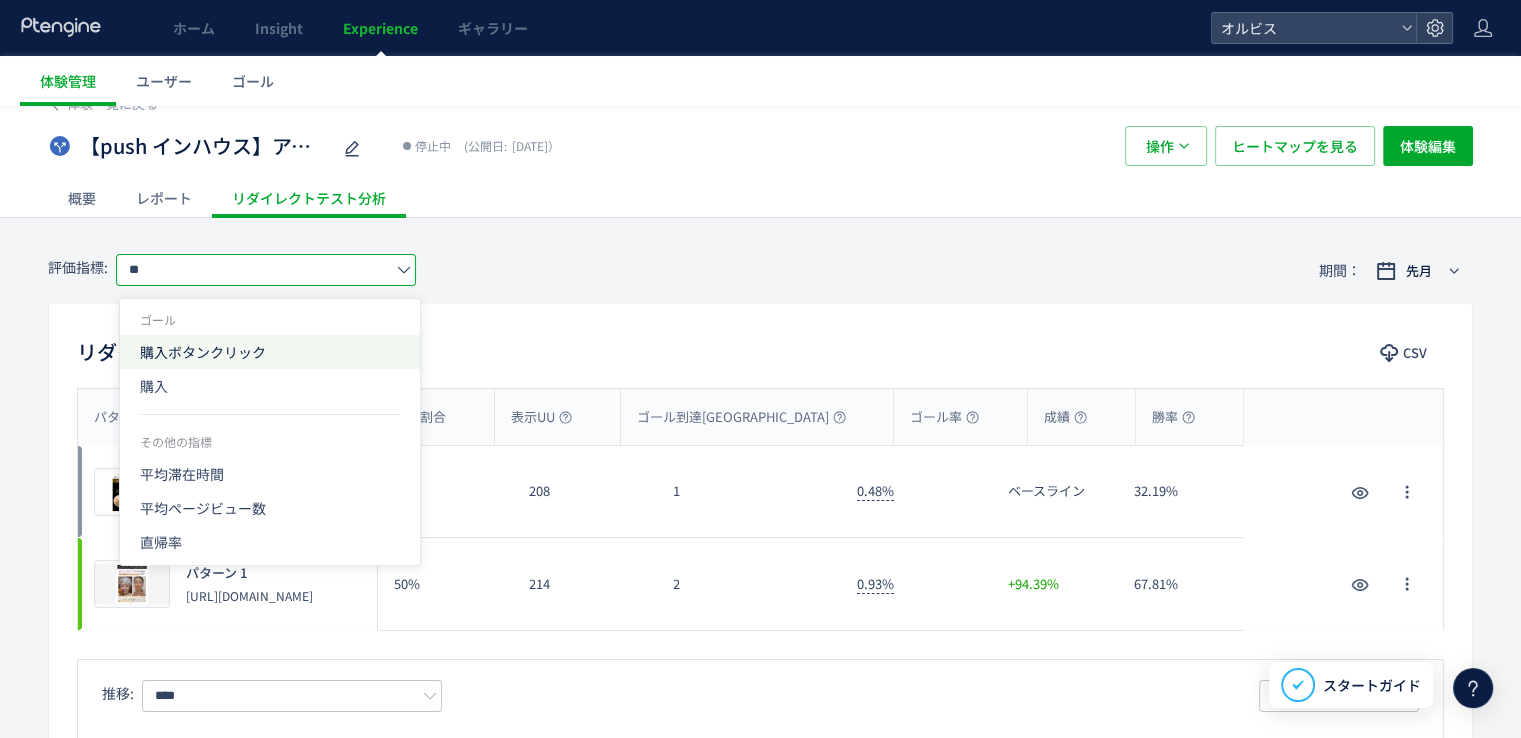 click on "購入ボタンクリック" 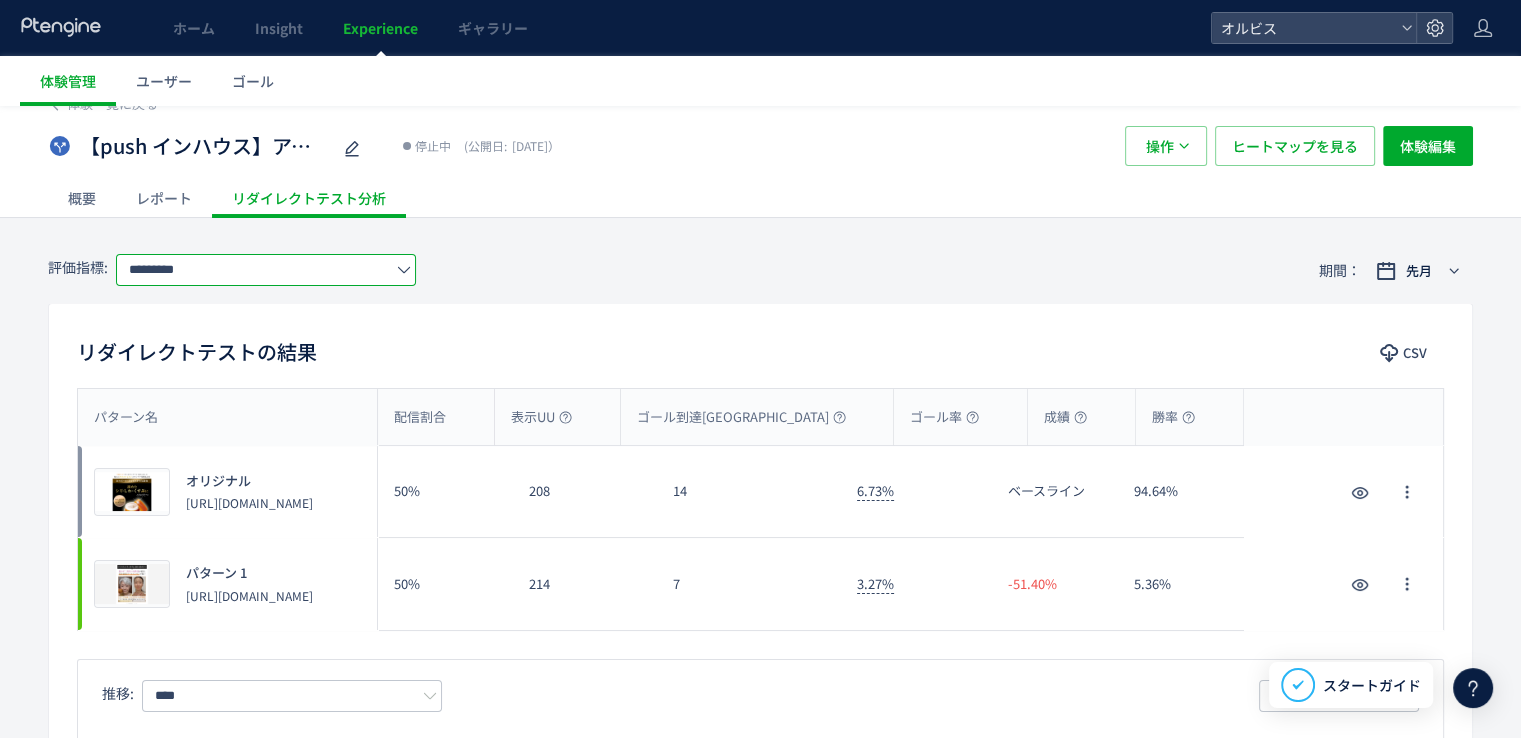 scroll, scrollTop: 0, scrollLeft: 0, axis: both 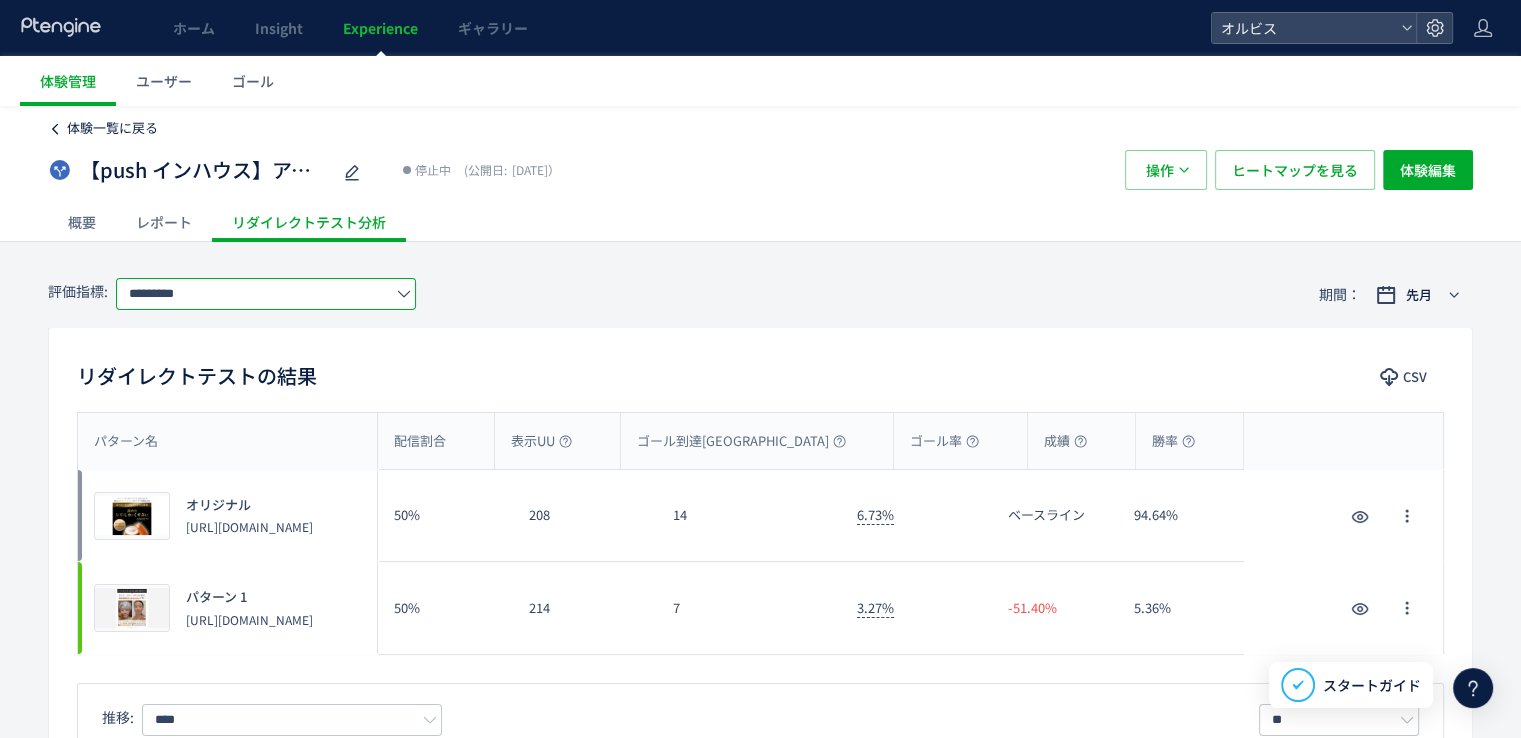click 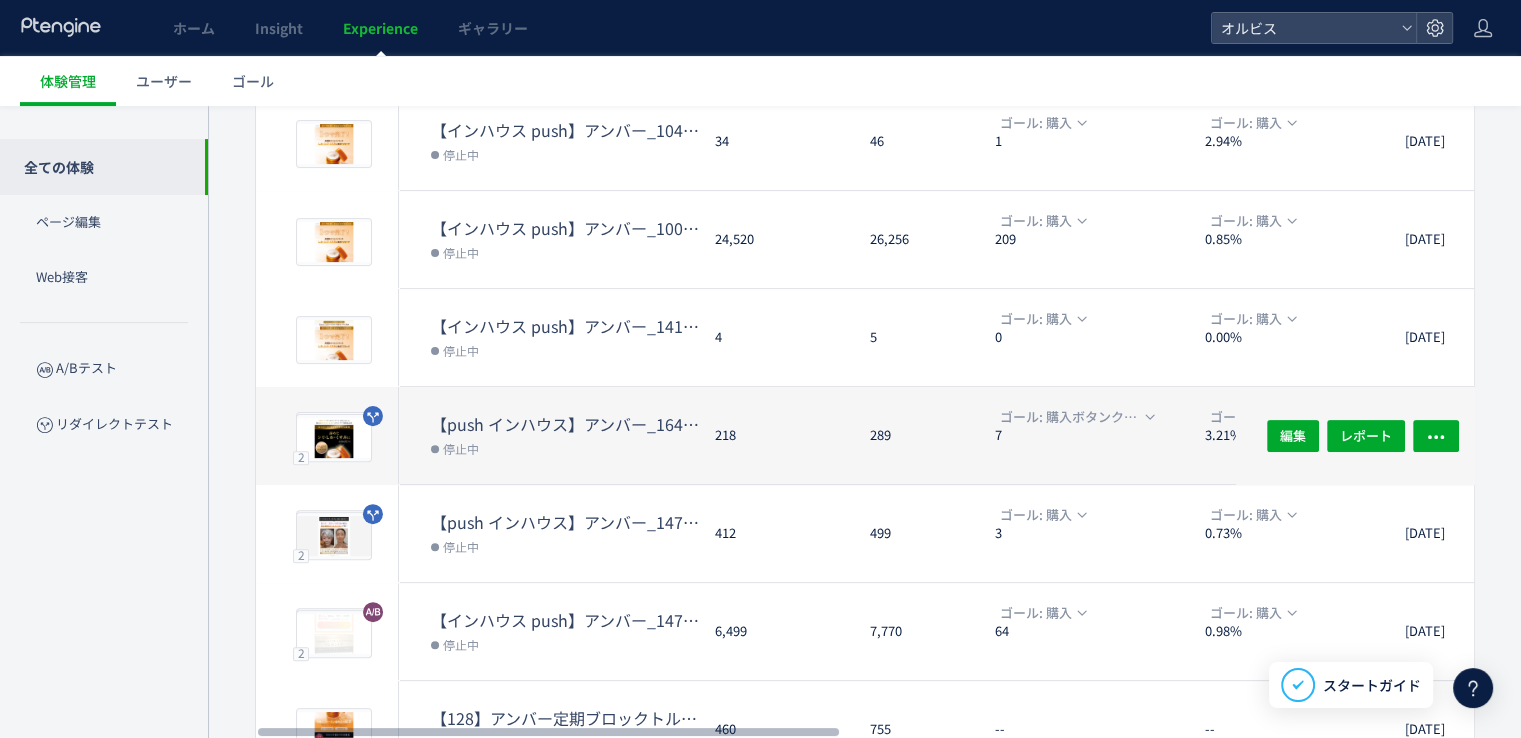 click on "停止中" at bounding box center [565, 448] 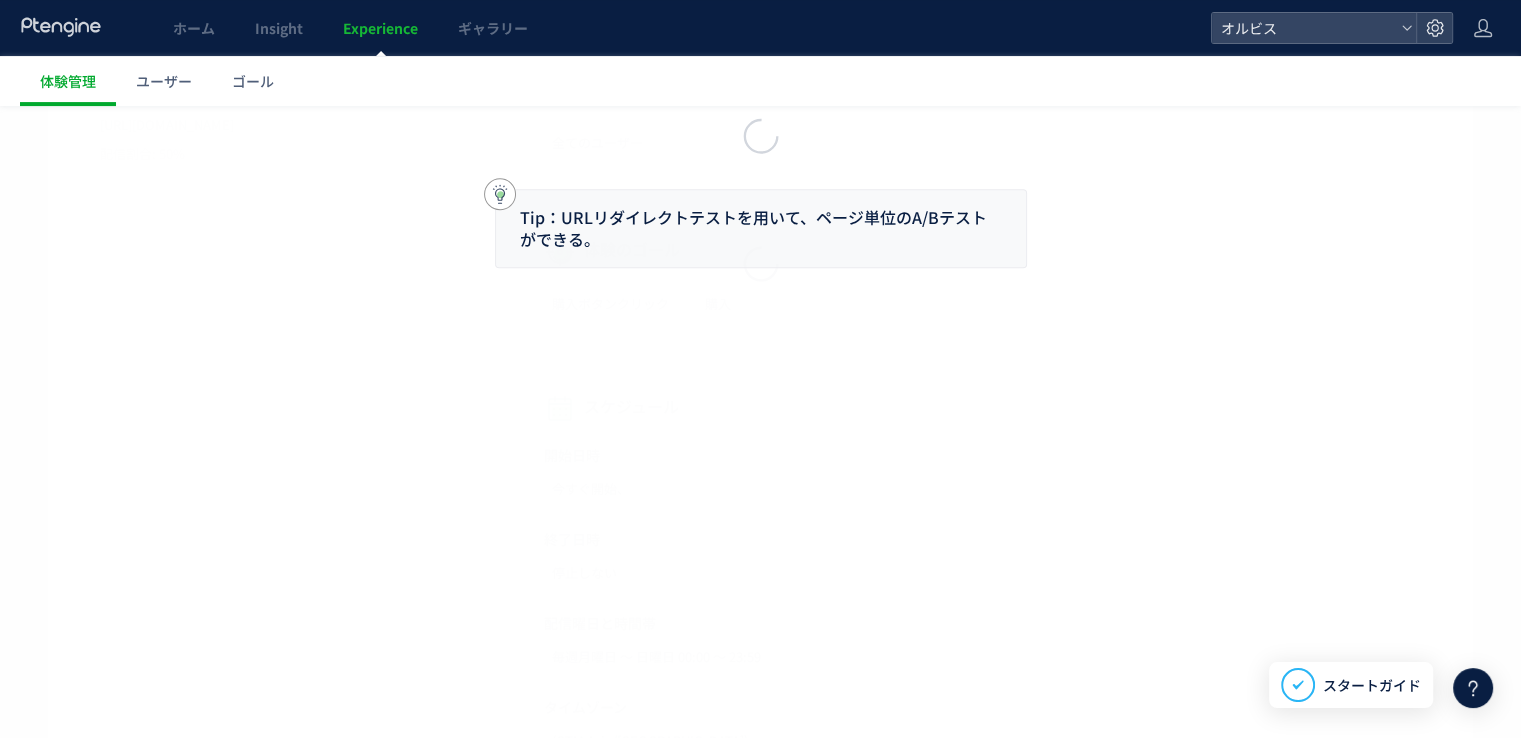 scroll, scrollTop: 0, scrollLeft: 0, axis: both 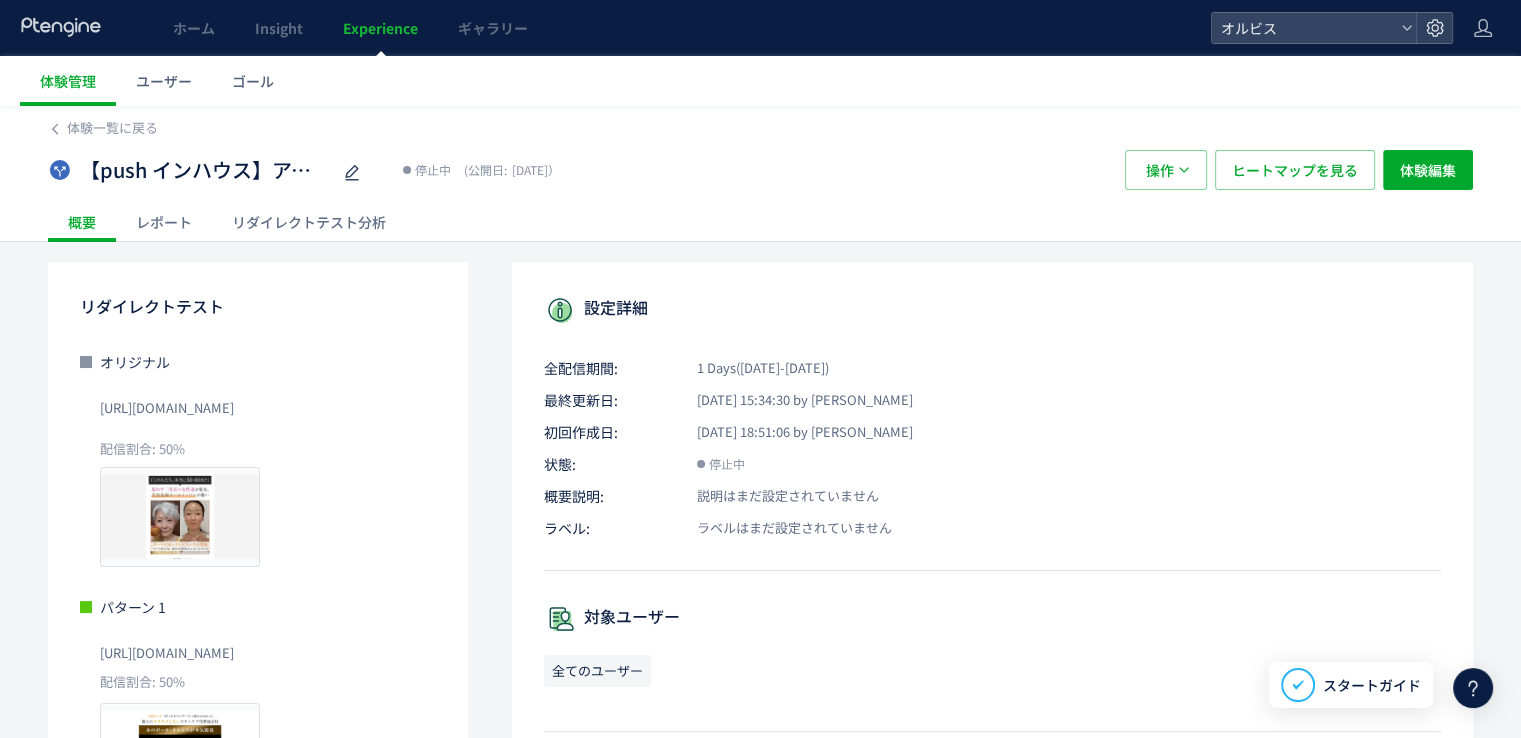 click on "リダイレクトテスト分析" 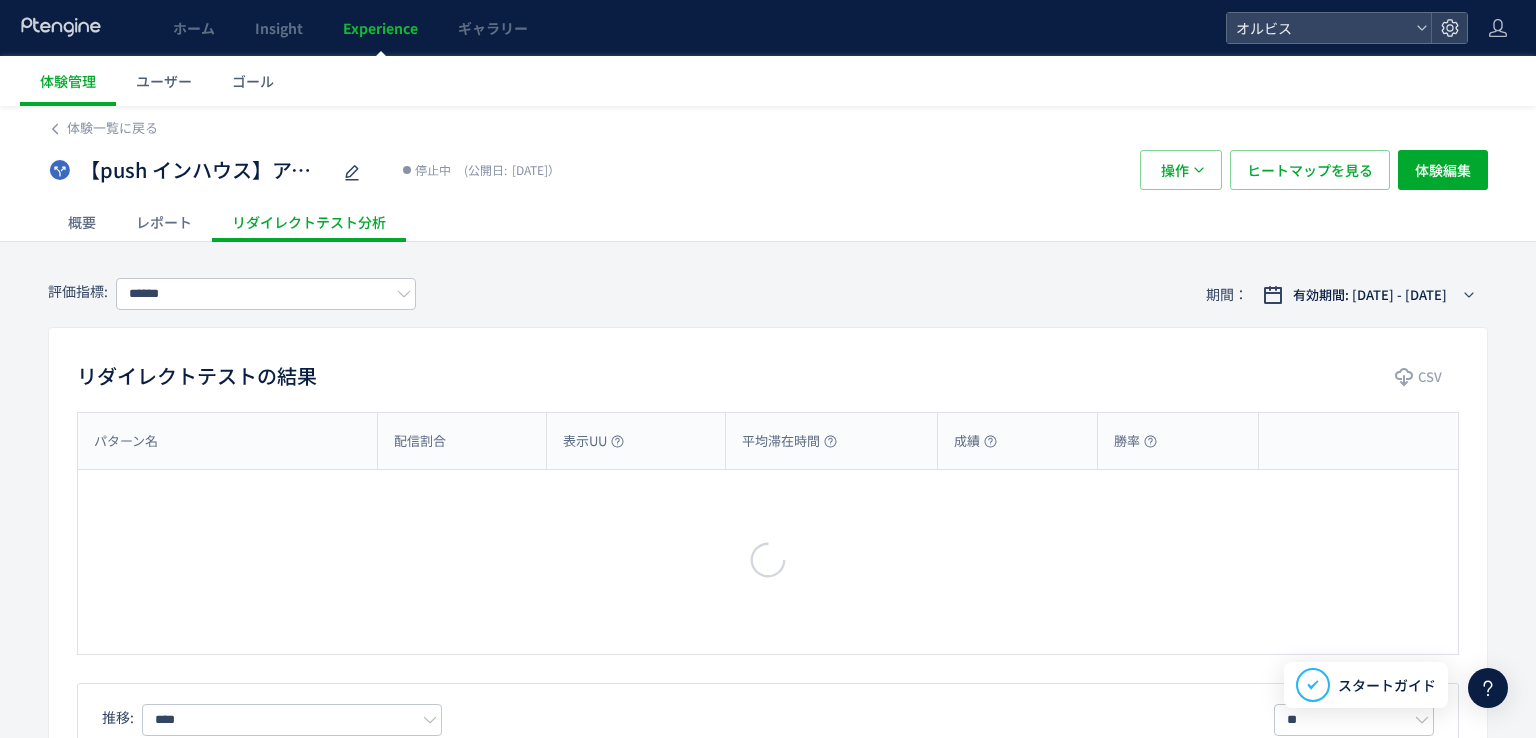 type on "*********" 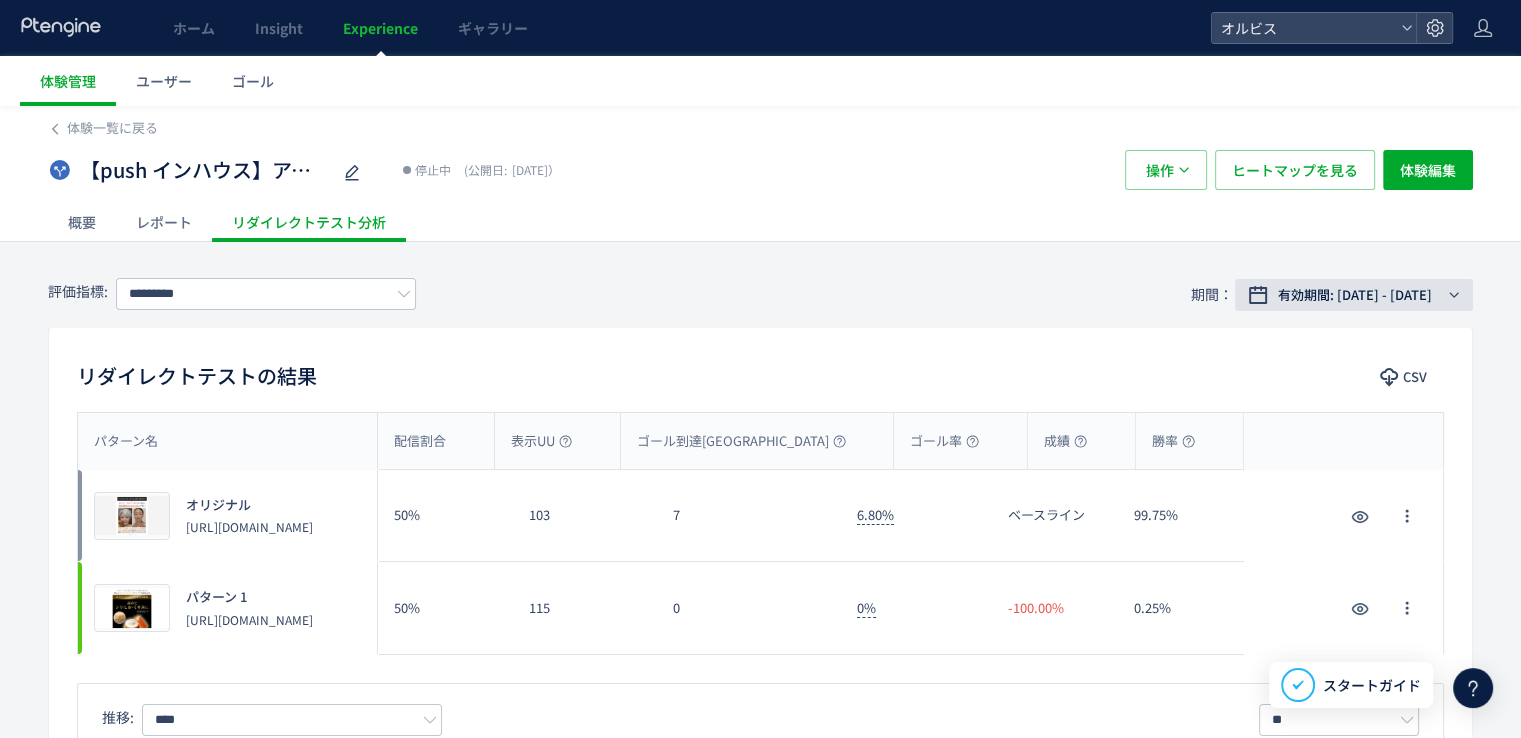 click on "有効期間: [DATE] - [DATE]" at bounding box center [1355, 295] 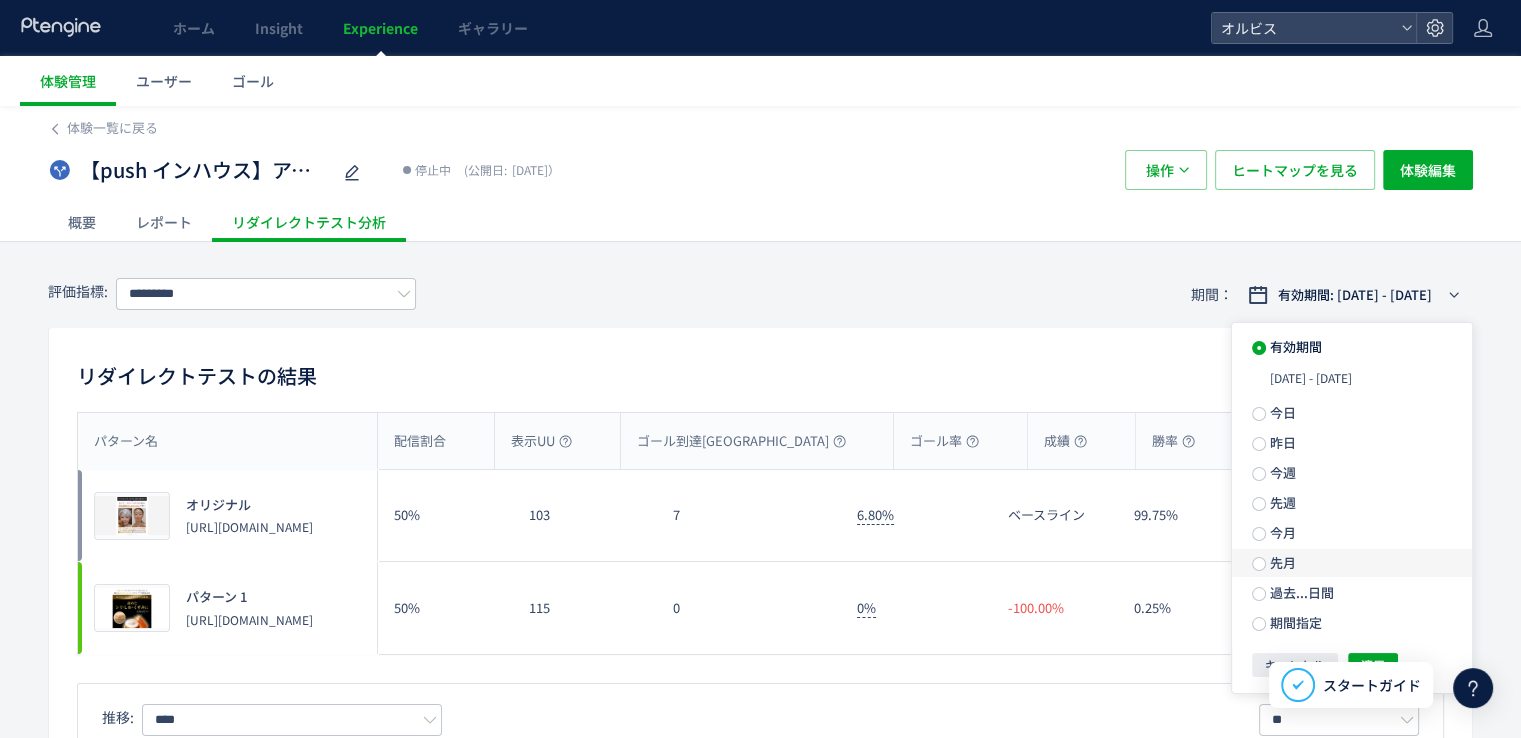 click on "先月" 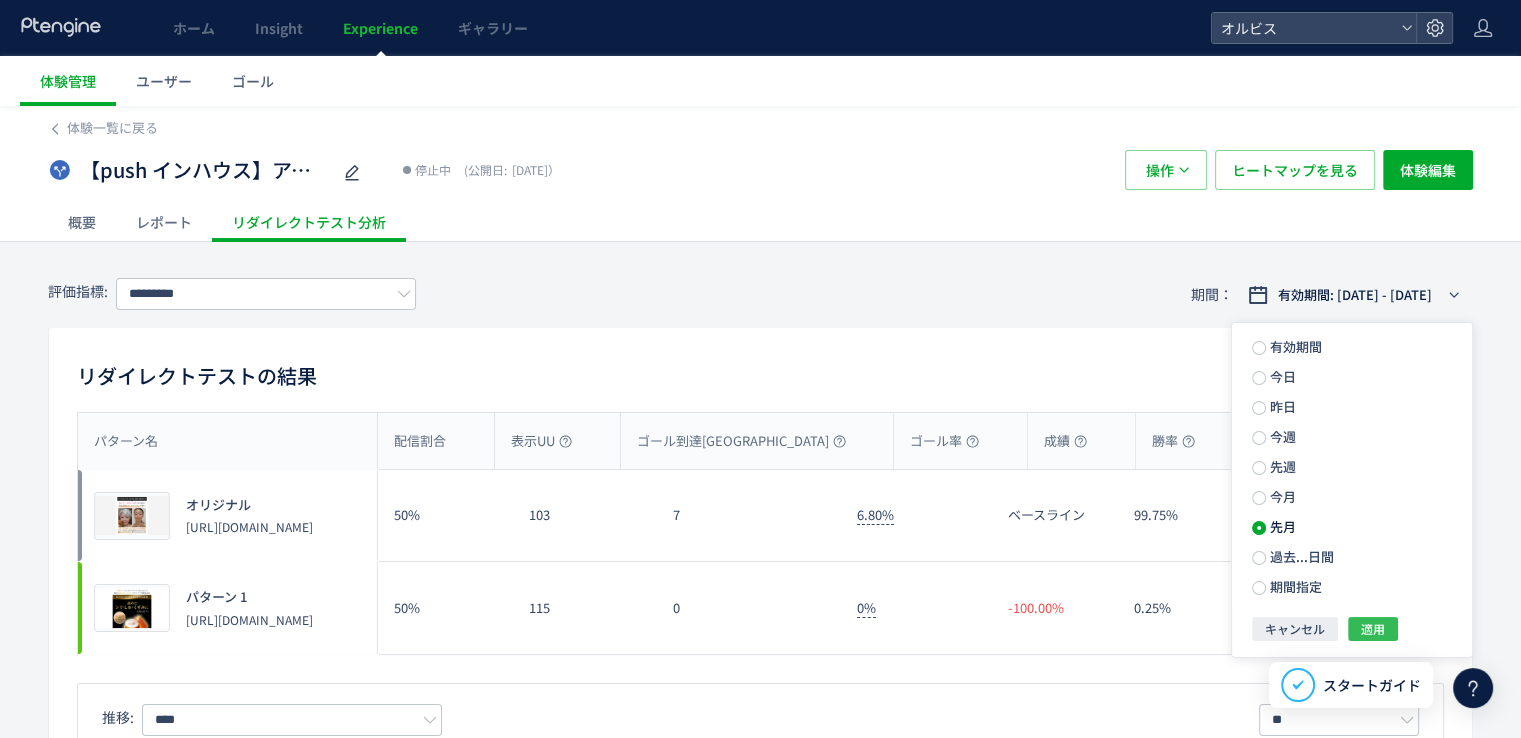 click on "適用" at bounding box center [1373, 629] 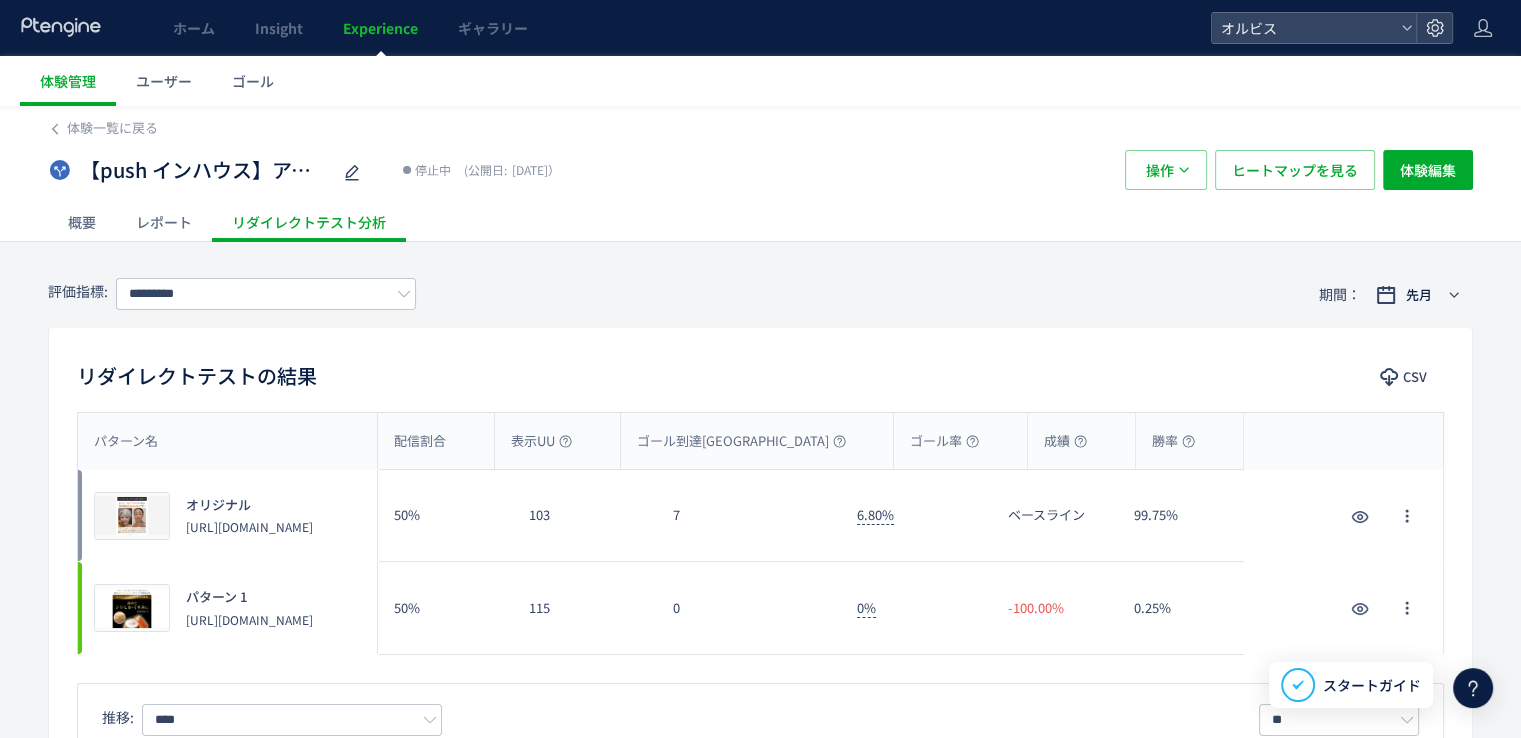 scroll, scrollTop: 3, scrollLeft: 0, axis: vertical 